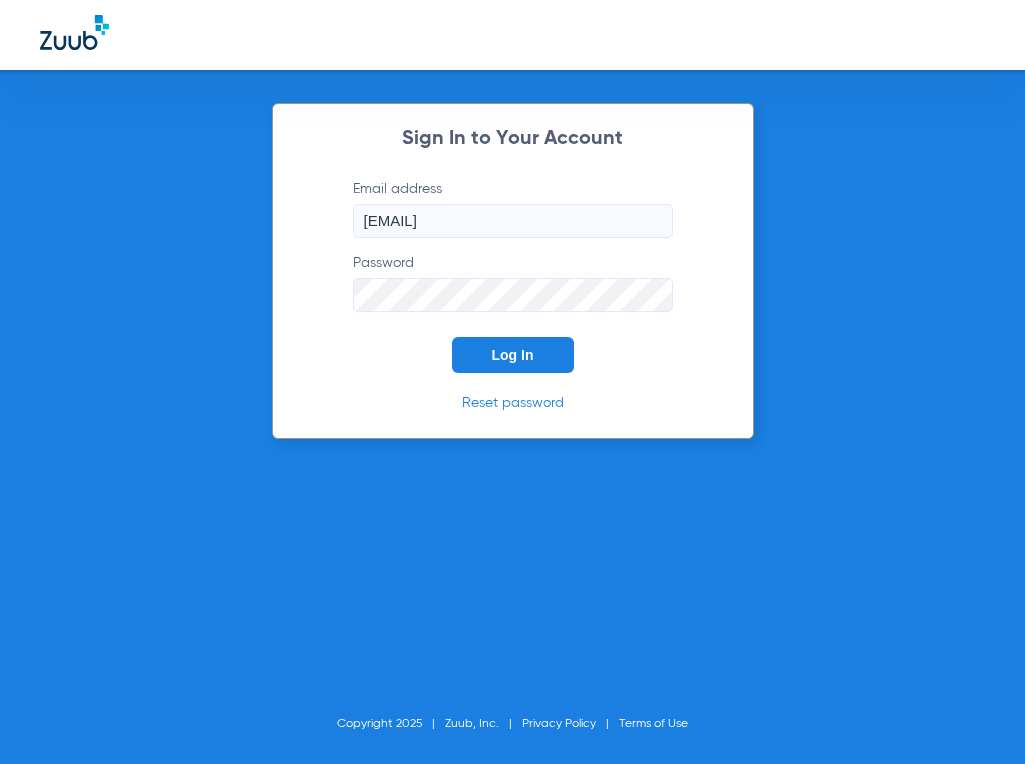 scroll, scrollTop: 0, scrollLeft: 0, axis: both 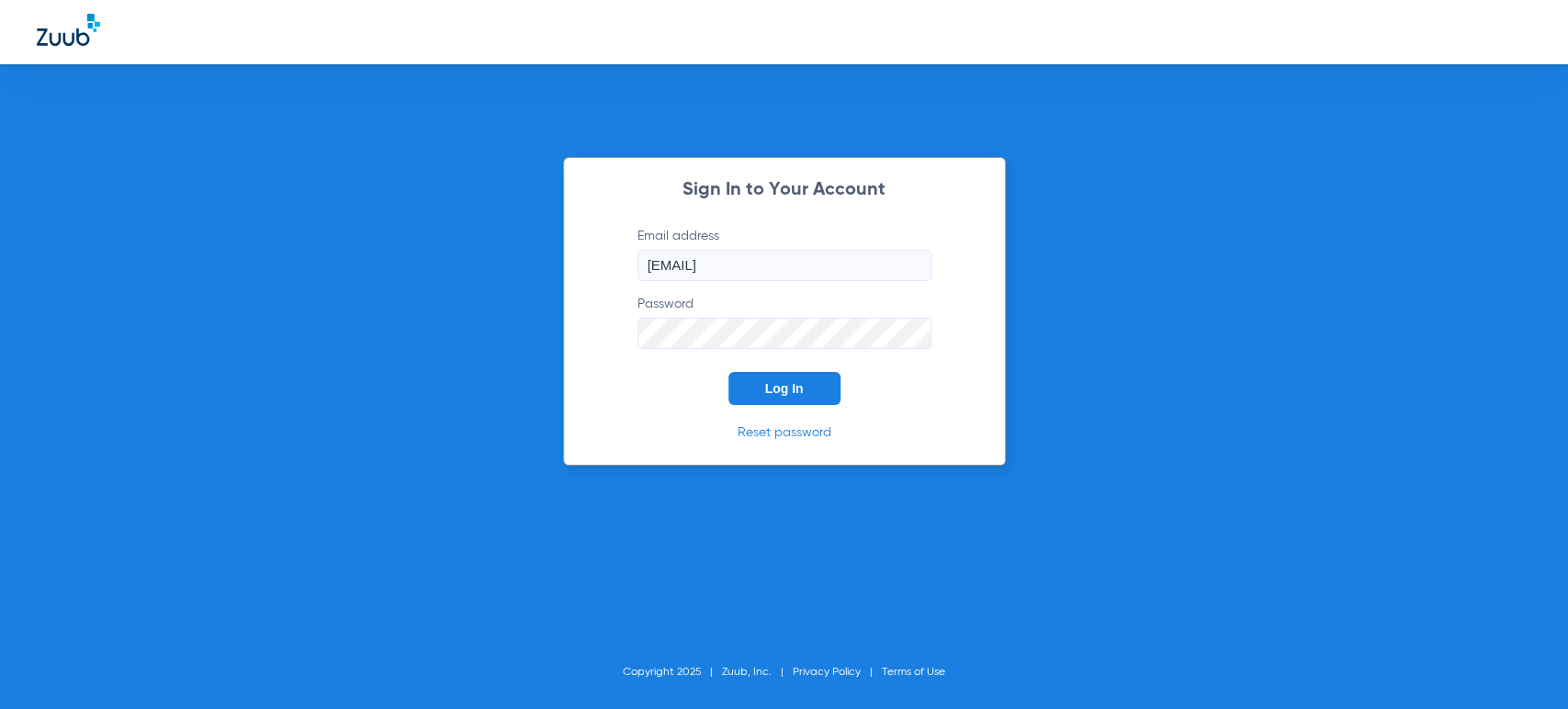 click on "Log In" 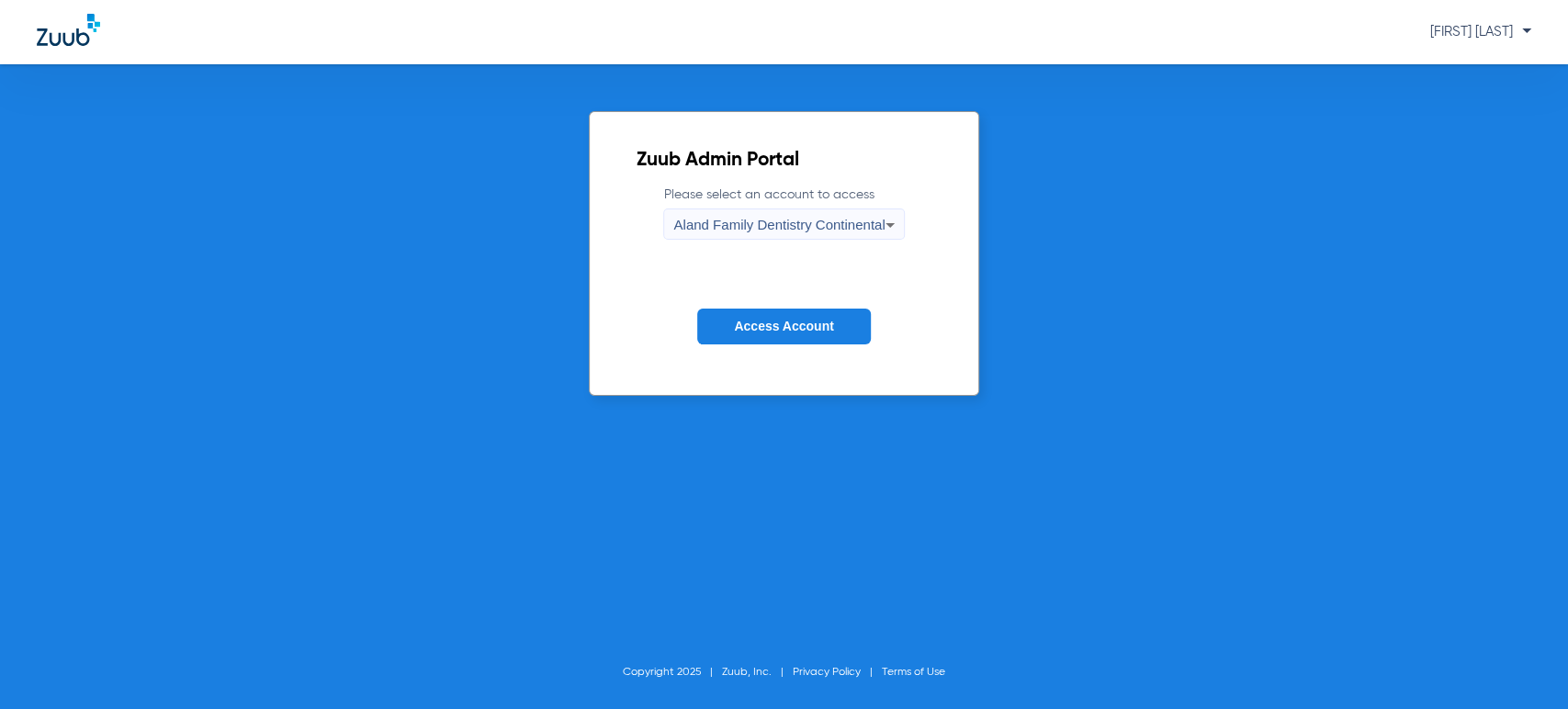 click on "Zuub Admin Portal  Please select an account to access  Aland Family Dentistry Continental Access Account Copyright 2025 Zuub, Inc. Privacy Policy Terms of Use" 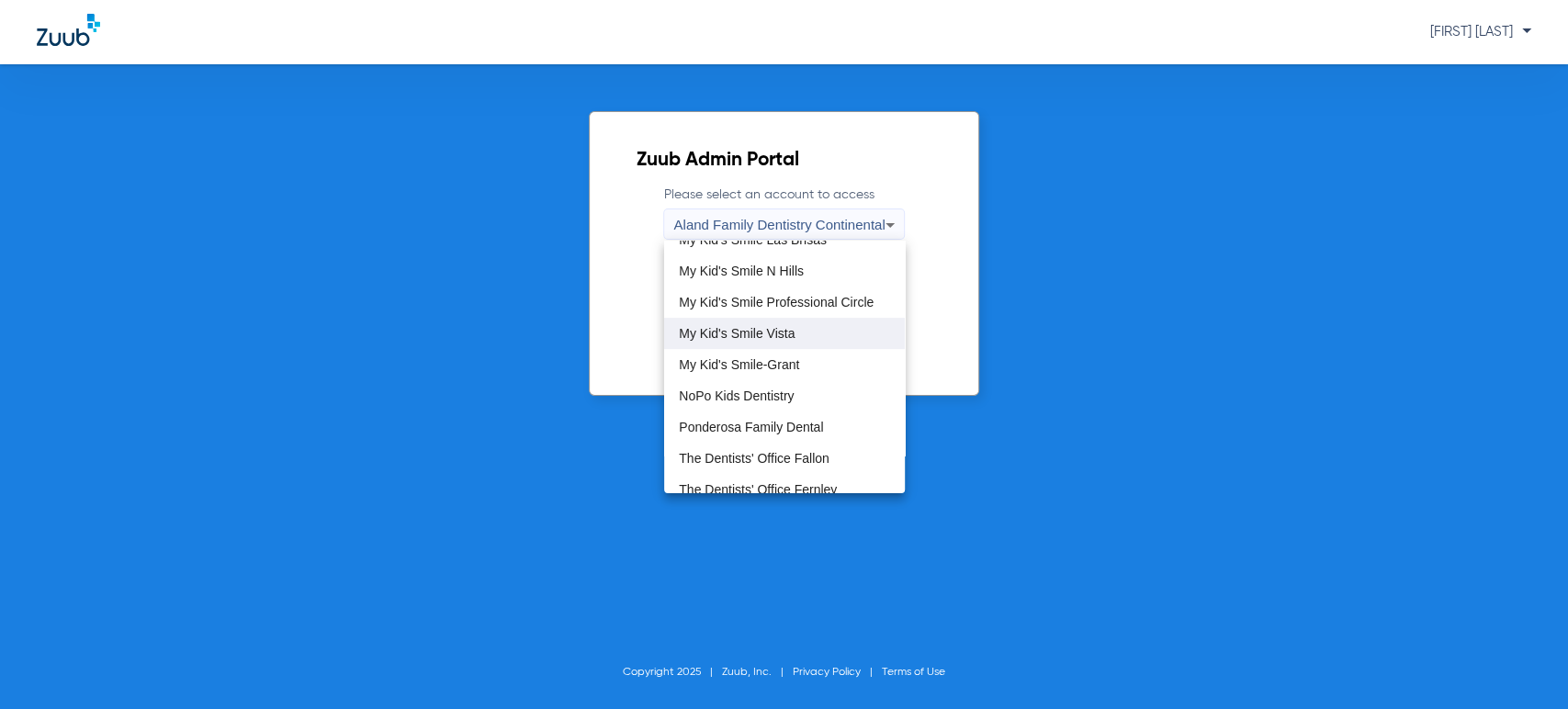 scroll, scrollTop: 510, scrollLeft: 0, axis: vertical 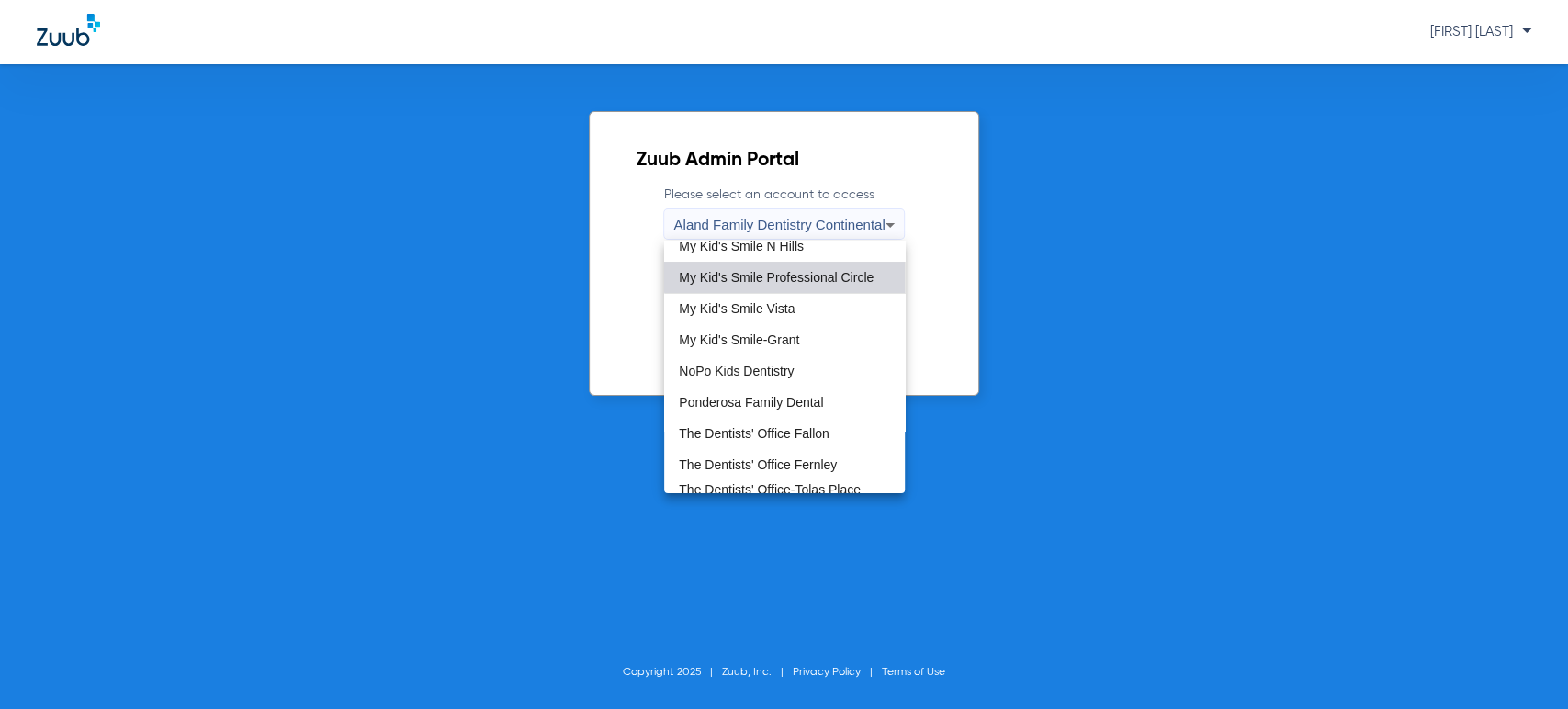 click on "My Kid's Smile Professional Circle" at bounding box center (776, 277) 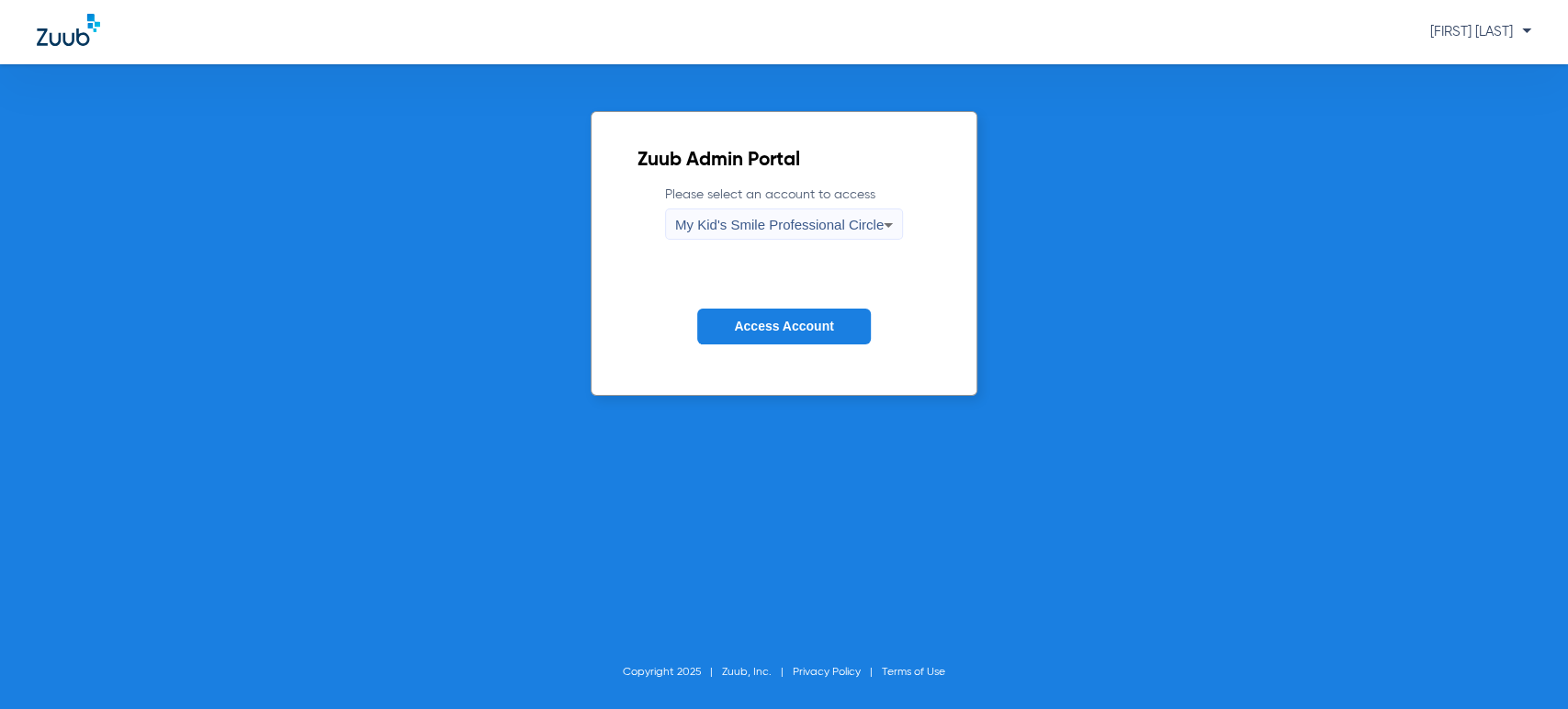 click on "Access Account" 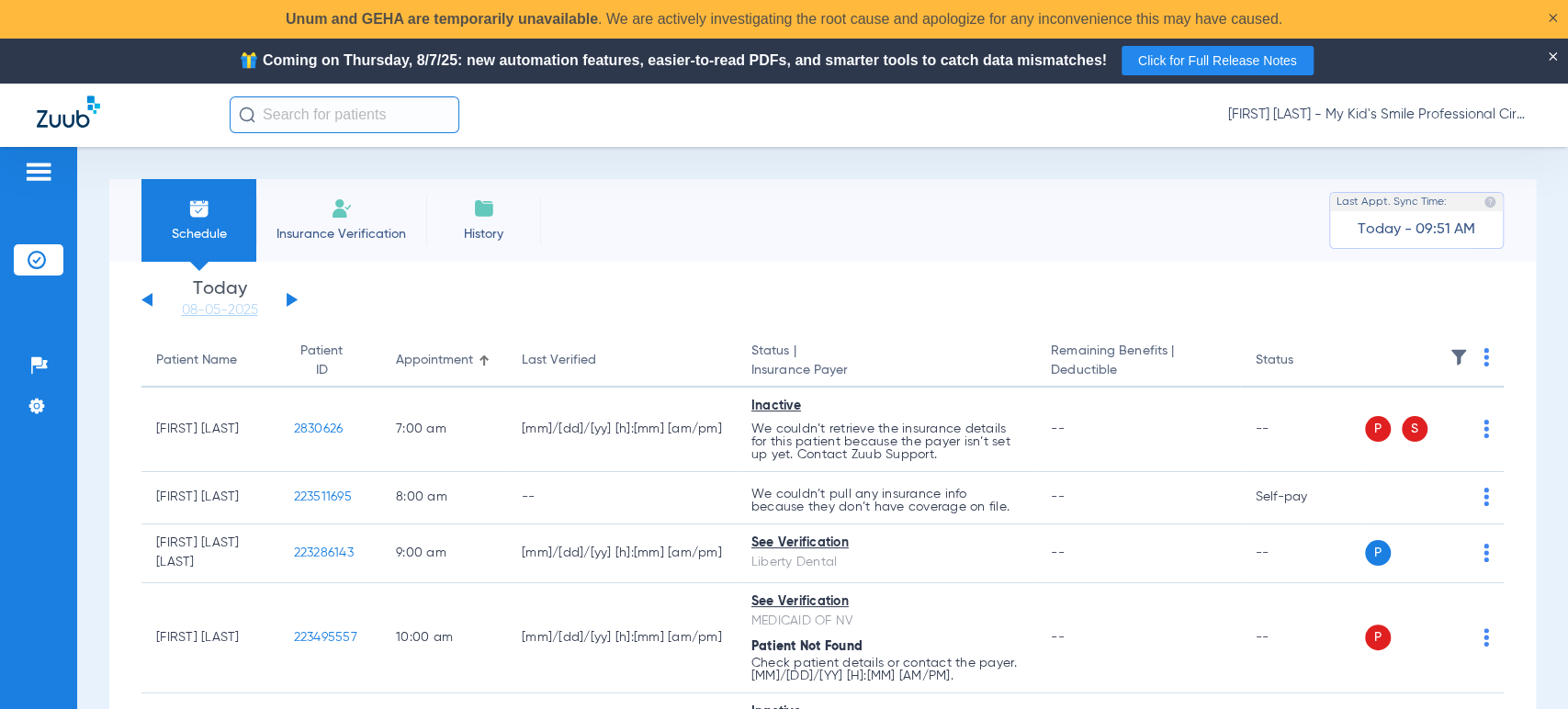 click 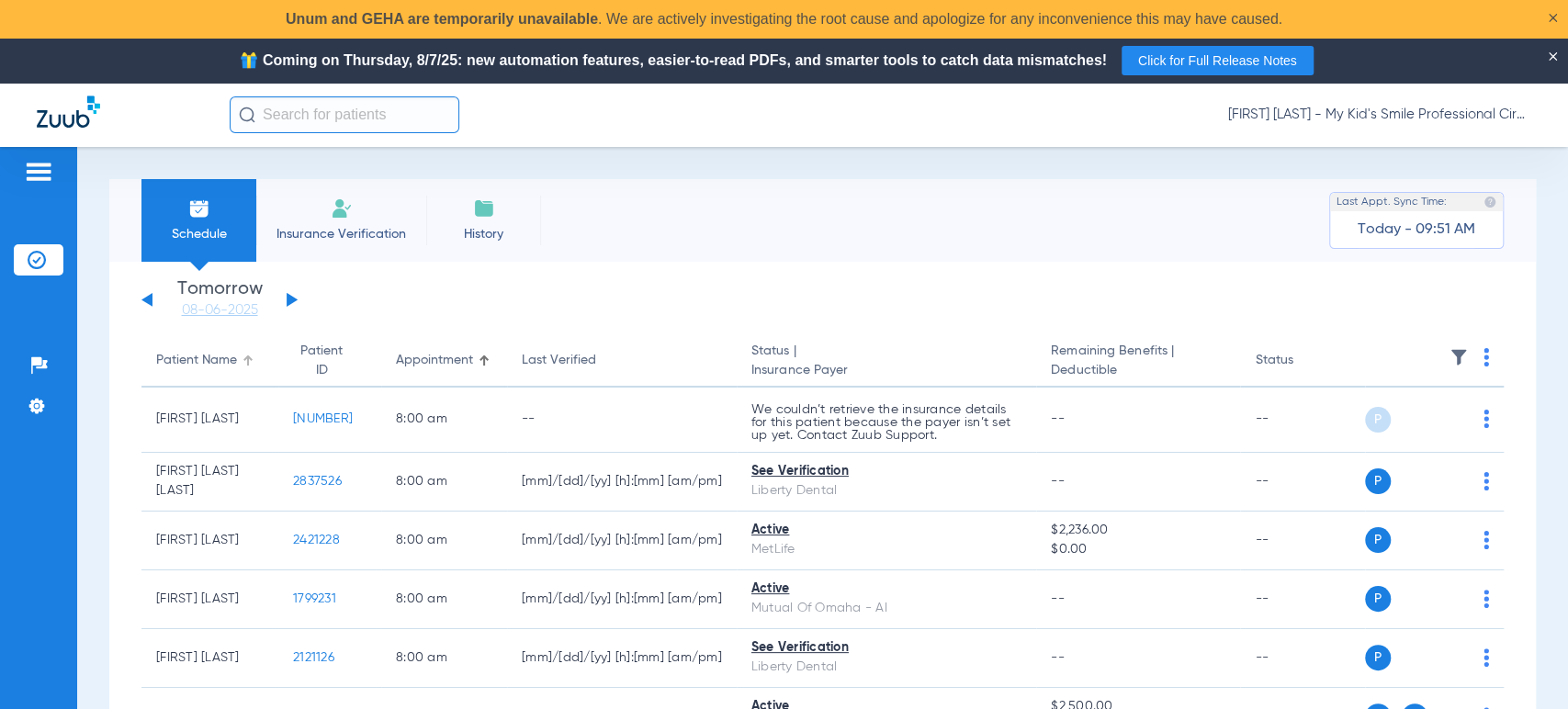 drag, startPoint x: 235, startPoint y: 343, endPoint x: 279, endPoint y: 333, distance: 45.1221 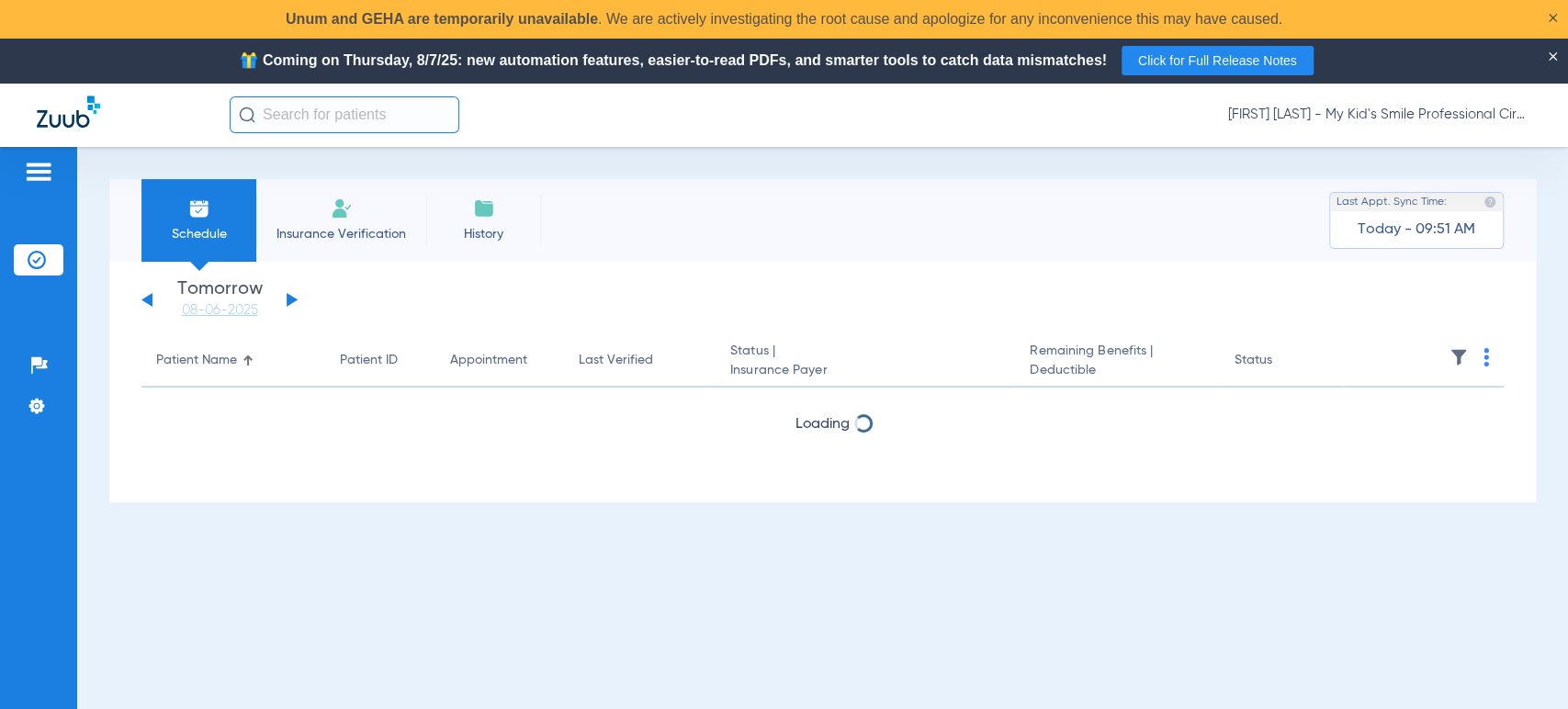 click on "Sunday   06-01-2025   Monday   06-02-2025   Tuesday   06-03-2025   Wednesday   06-04-2025   Thursday   06-05-2025   Friday   06-06-2025   Saturday   06-07-2025   Sunday   06-08-2025   Monday   06-09-2025   Tuesday   06-10-2025   Wednesday   06-11-2025   Thursday   06-12-2025   Friday   06-13-2025   Saturday   06-14-2025   Sunday   06-15-2025   Monday   06-16-2025   Tuesday   06-17-2025   Wednesday   06-18-2025   Thursday   06-19-2025   Friday   06-20-2025   Saturday   06-21-2025   Sunday   06-22-2025   Monday   06-23-2025   Tuesday   06-24-2025   Wednesday   06-25-2025   Thursday   06-26-2025   Friday   06-27-2025   Saturday   06-28-2025   Sunday   06-29-2025   Monday   06-30-2025   Tuesday   07-01-2025   Wednesday   07-02-2025   Thursday   07-03-2025   Friday   07-04-2025   Saturday   07-05-2025   Sunday   07-06-2025   Monday   07-07-2025   Tuesday   07-08-2025   Wednesday   07-09-2025   Thursday   07-10-2025   Friday   07-11-2025   Saturday   07-12-2025   Sunday   07-13-2025   Monday   07-14-2025   Friday" 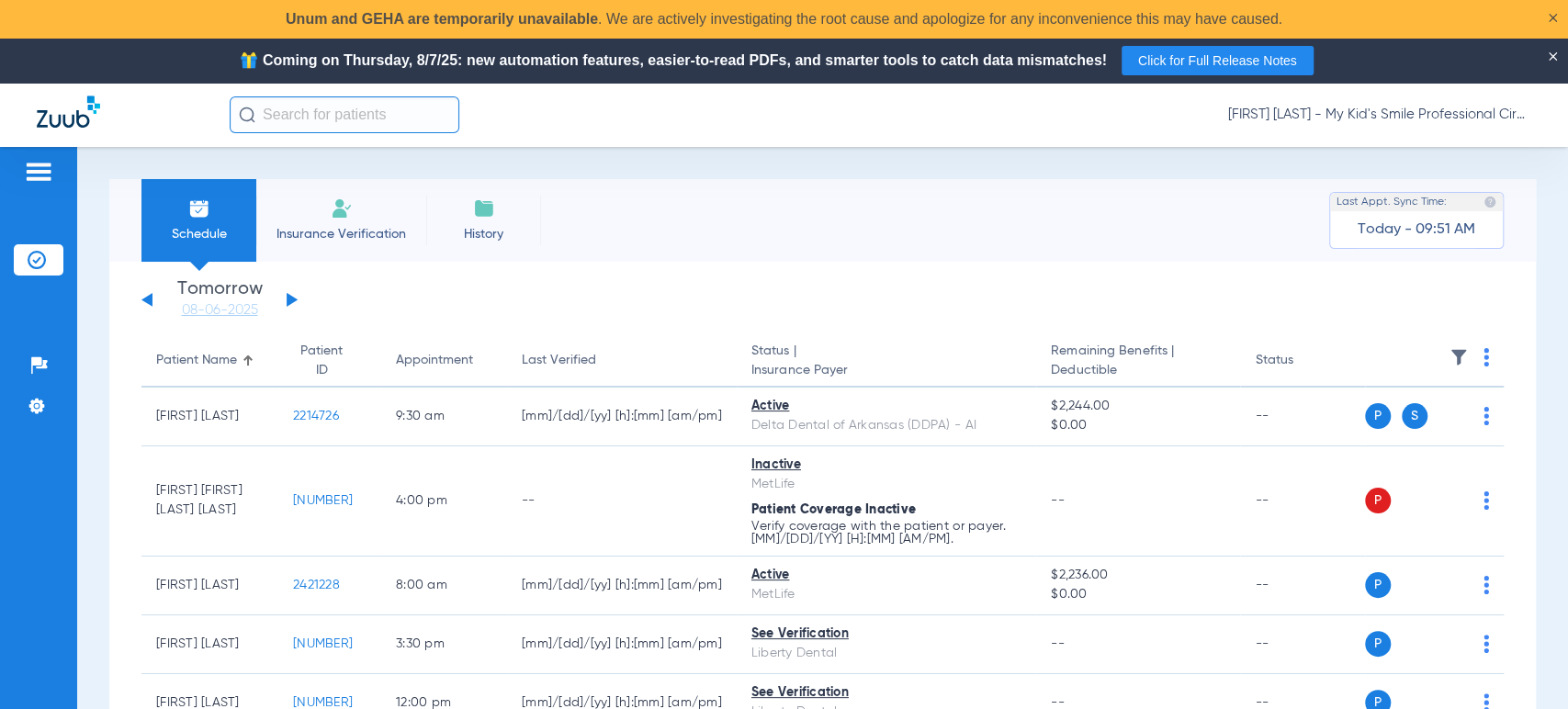 click 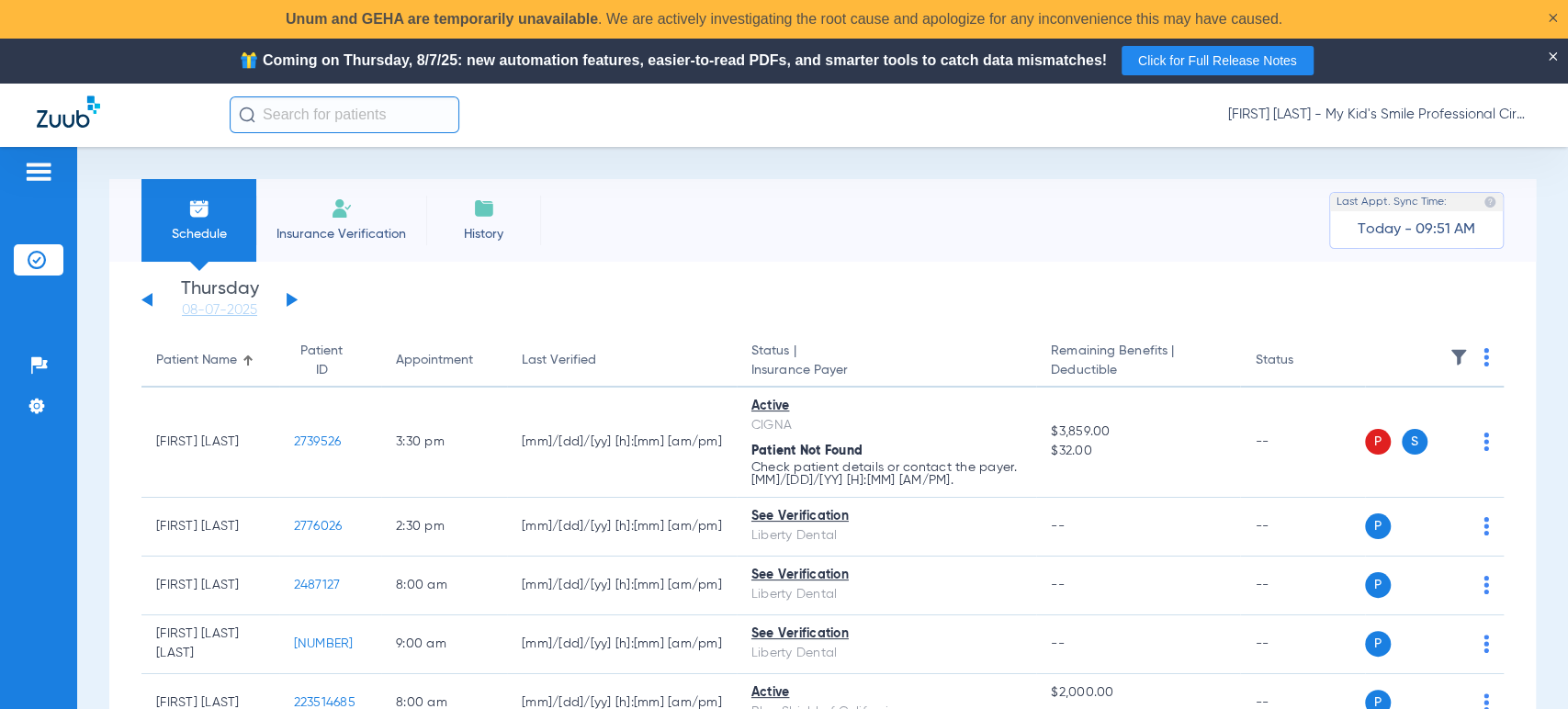 click on "Schedule Insurance Verification History Last Appt. Sync Time: Today - [H]:[MM] [AM/PM] Sunday 06-01-2025 Monday 06-02-2025 Tuesday 06-03-2025 Wednesday 06-04-2025 Thursday 06-05-2025 Friday 06-06-2025 Saturday 06-07-2025 Sunday 06-08-2025 Monday 06-09-2025 Tuesday 06-10-2025 Wednesday 06-11-2025 Thursday 06-12-2025 Friday 06-13-2025 Saturday 06-14-2025 Sunday 06-15-2025 Monday 06-16-2025 Tuesday 06-17-2025 Wednesday 06-18-2025 Thursday 06-19-2025 Friday 06-20-2025 Saturday 06-21-2025 Sunday 06-22-2025 Monday 06-23-2025 Tuesday 06-24-2025 Wednesday 06-25-2025 Thursday 06-26-2025 Friday 06-27-2025 Saturday 06-28-2025 Sunday 06-29-2025 Monday 06-30-2025 Tuesday 07-01-2025 Wednesday 07-02-2025 Thursday 07-03-2025 Friday 07-04-2025 Saturday 07-05-2025 Sunday 07-06-2025 Monday 07-07-2025 Tuesday 07-08-2025 Wednesday 07-09-2025 Thursday 07-10-2025 Friday Su Mo" at bounding box center (822, 469) 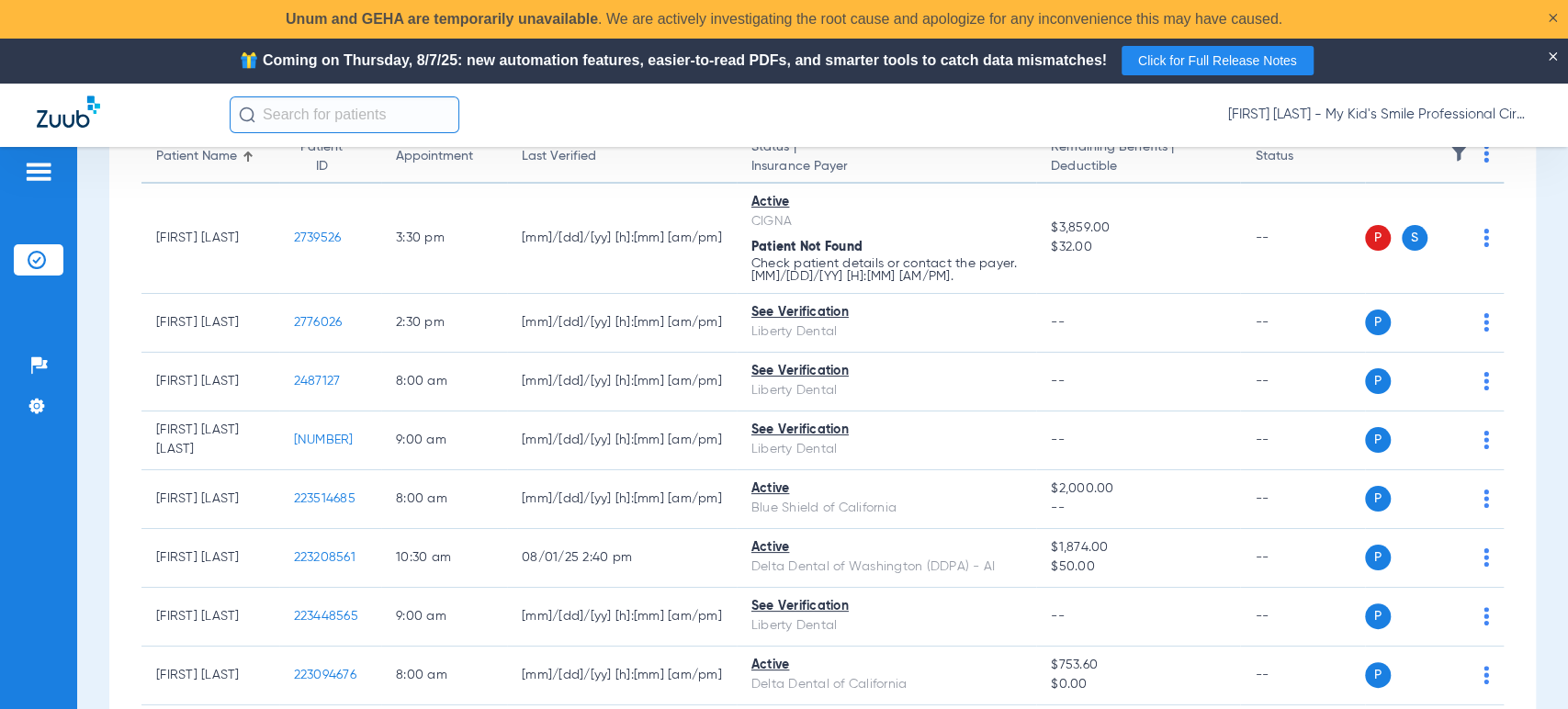 scroll, scrollTop: 0, scrollLeft: 0, axis: both 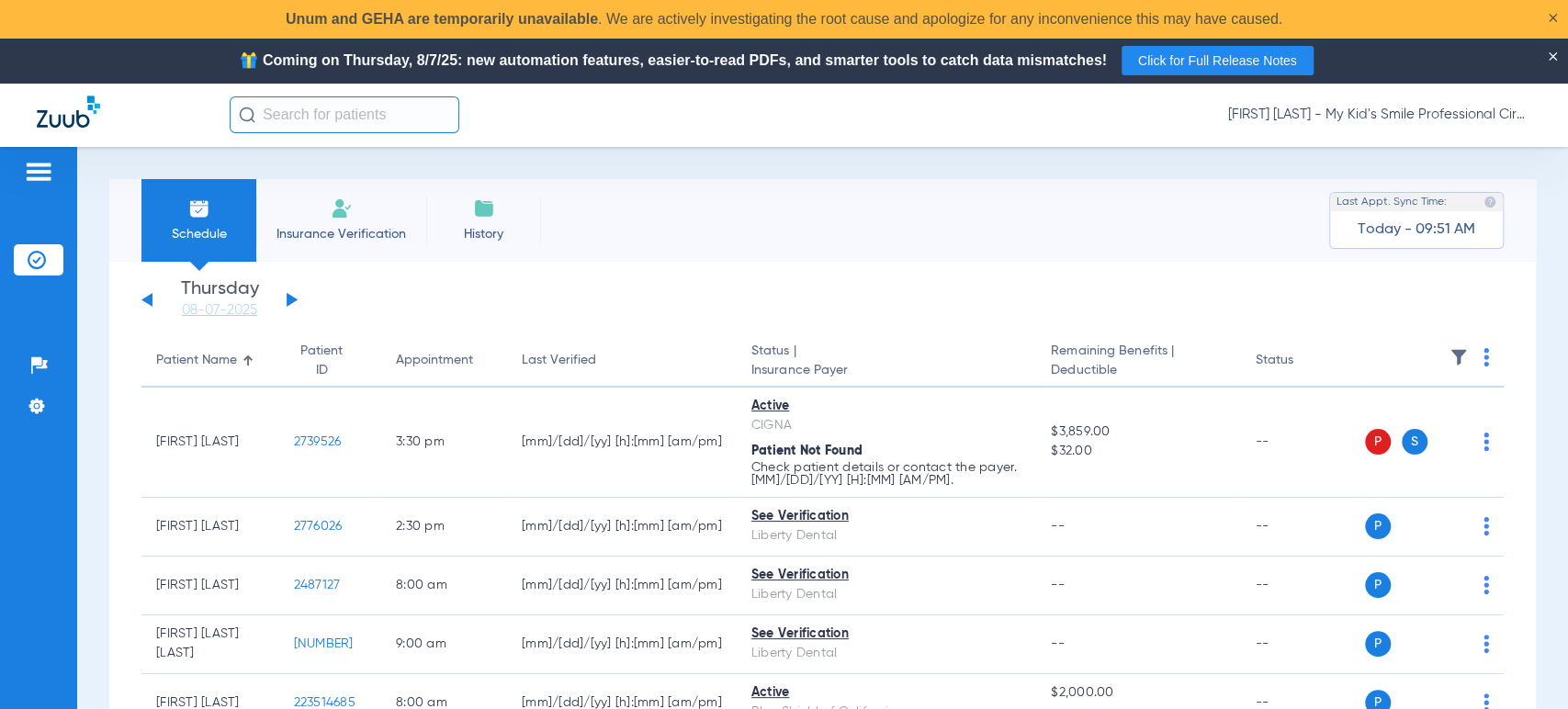 click on "Schedule Insurance Verification History Last Appt. Sync Time: Today - [H]:[MM] [AM/PM] Sunday 06-01-2025 Monday 06-02-2025 Tuesday 06-03-2025 Wednesday 06-04-2025 Thursday 06-05-2025 Friday 06-06-2025 Saturday 06-07-2025 Sunday 06-08-2025 Monday 06-09-2025 Tuesday 06-10-2025 Wednesday 06-11-2025 Thursday 06-12-2025 Friday 06-13-2025 Saturday 06-14-2025 Sunday 06-15-2025 Monday 06-16-2025 Tuesday 06-17-2025 Wednesday 06-18-2025 Thursday 06-19-2025 Friday 06-20-2025 Saturday 06-21-2025 Sunday 06-22-2025 Monday 06-23-2025 Tuesday 06-24-2025 Wednesday 06-25-2025 Thursday 06-26-2025 Friday 06-27-2025 Saturday 06-28-2025 Sunday 06-29-2025 Monday 06-30-2025 Tuesday 07-01-2025 Wednesday 07-02-2025 Thursday 07-03-2025 Friday 07-04-2025 Saturday 07-05-2025 Sunday 07-06-2025 Monday 07-07-2025 Tuesday 07-08-2025 Wednesday 07-09-2025 Thursday 07-10-2025 Friday Su Mo" at bounding box center (822, 469) 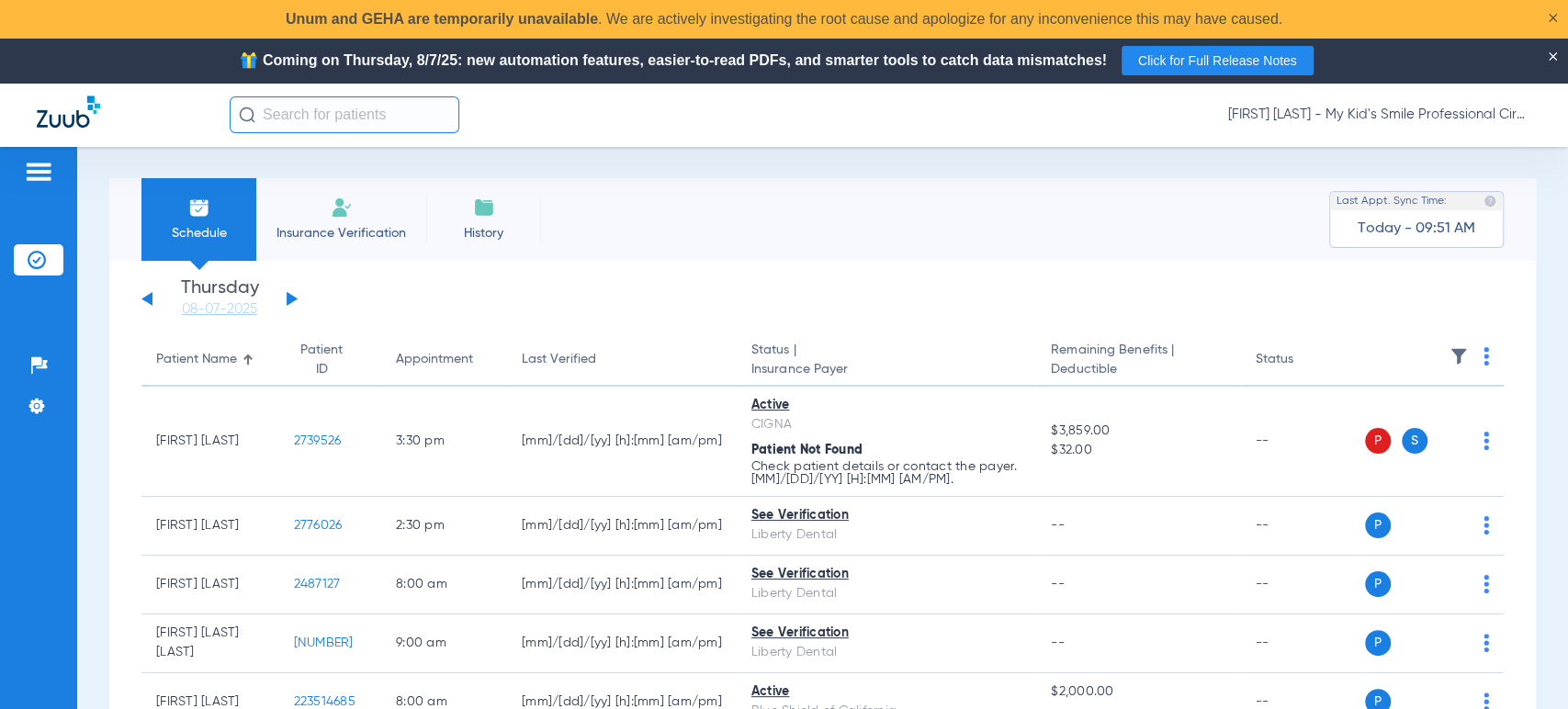 scroll, scrollTop: 0, scrollLeft: 0, axis: both 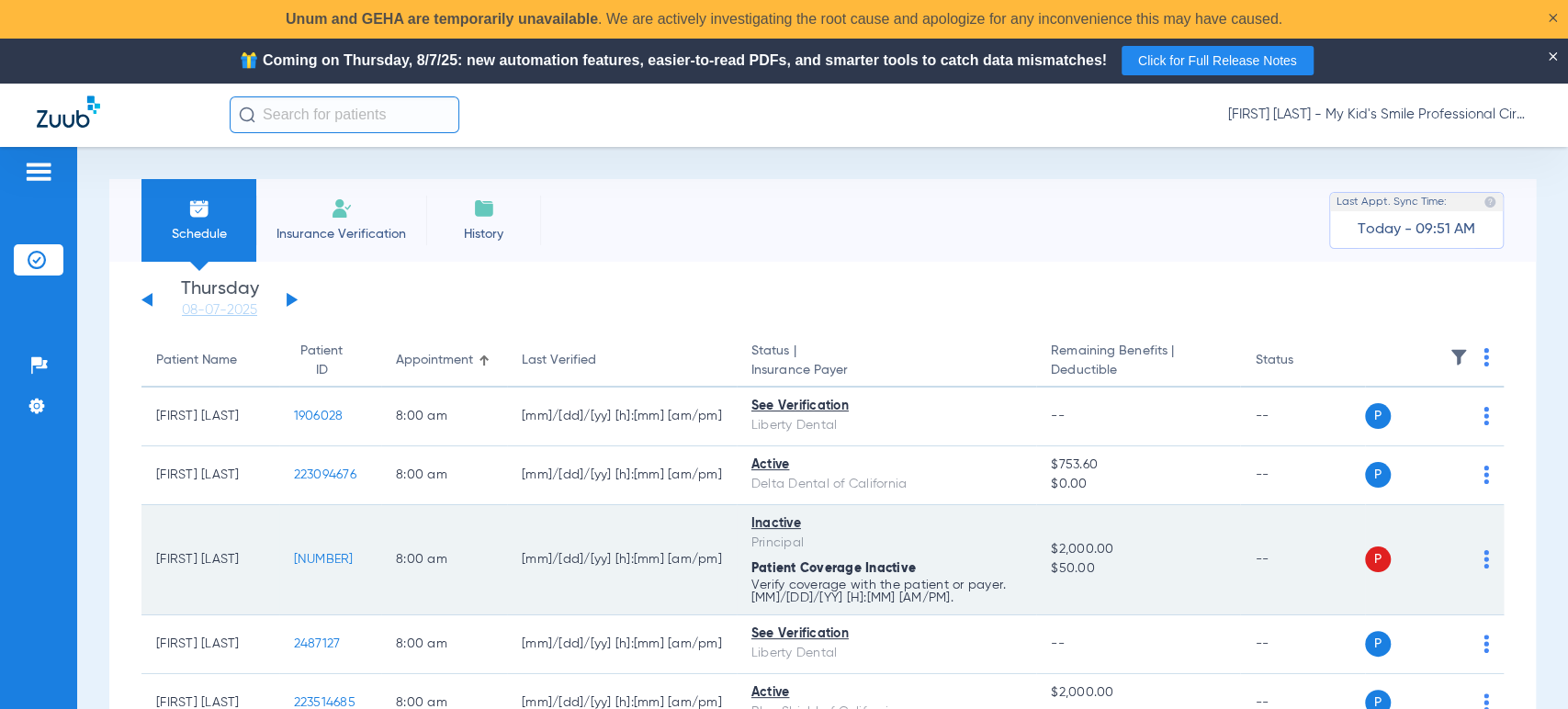 click on "[NUMBER]" 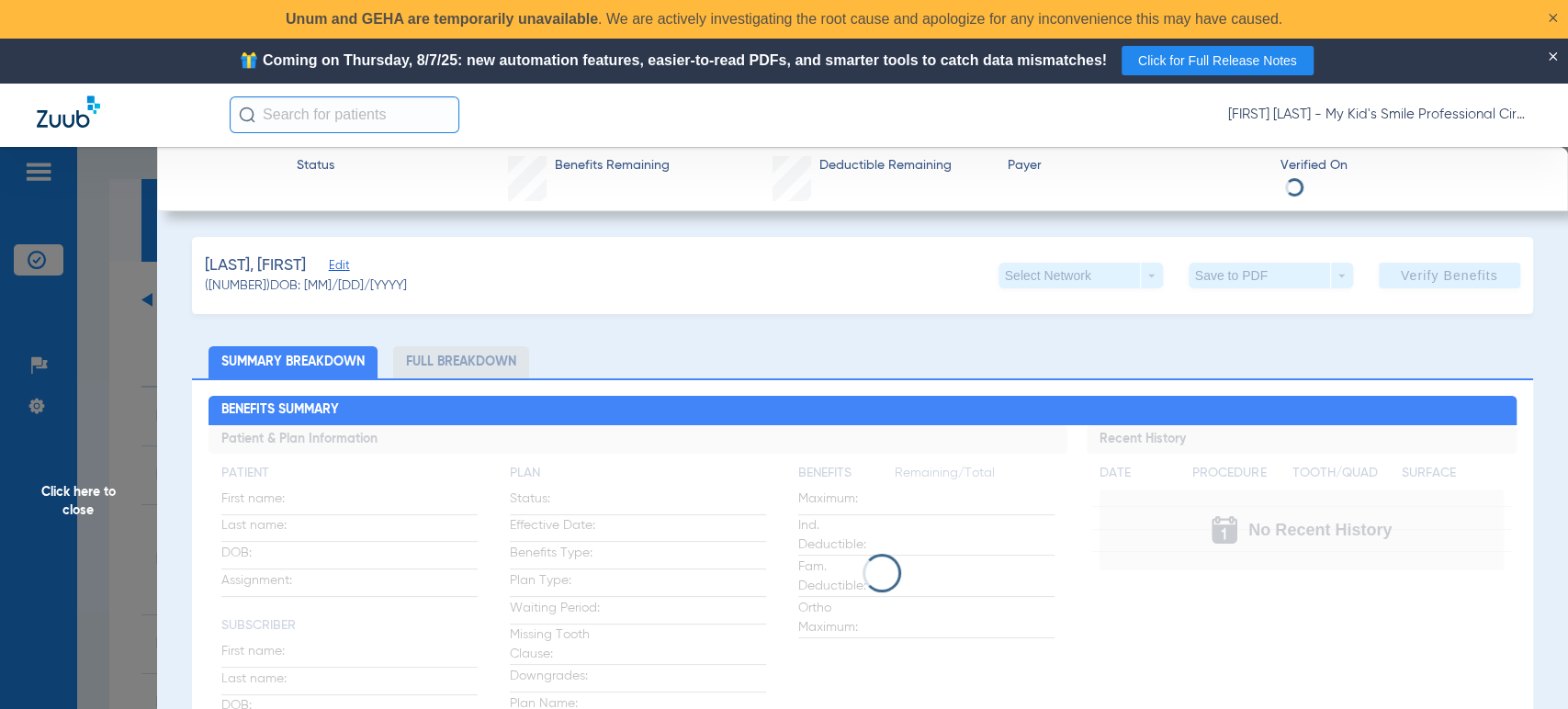click on "Edit" 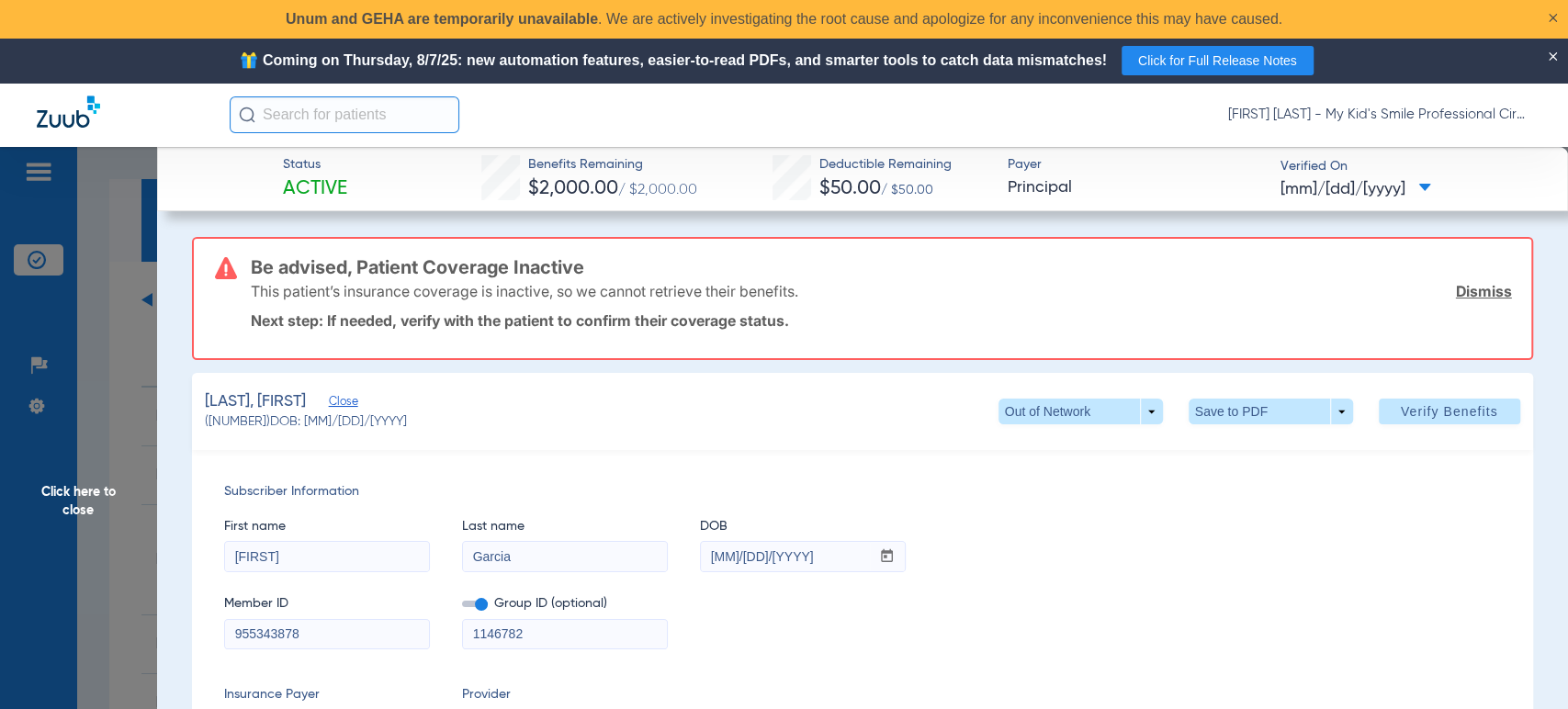 click on "Quintero, Xitlali   Close   (223366879)   DOB: 10/30/2022   Out of Network  arrow_drop_down  Save to PDF  arrow_drop_down  Verify Benefits" 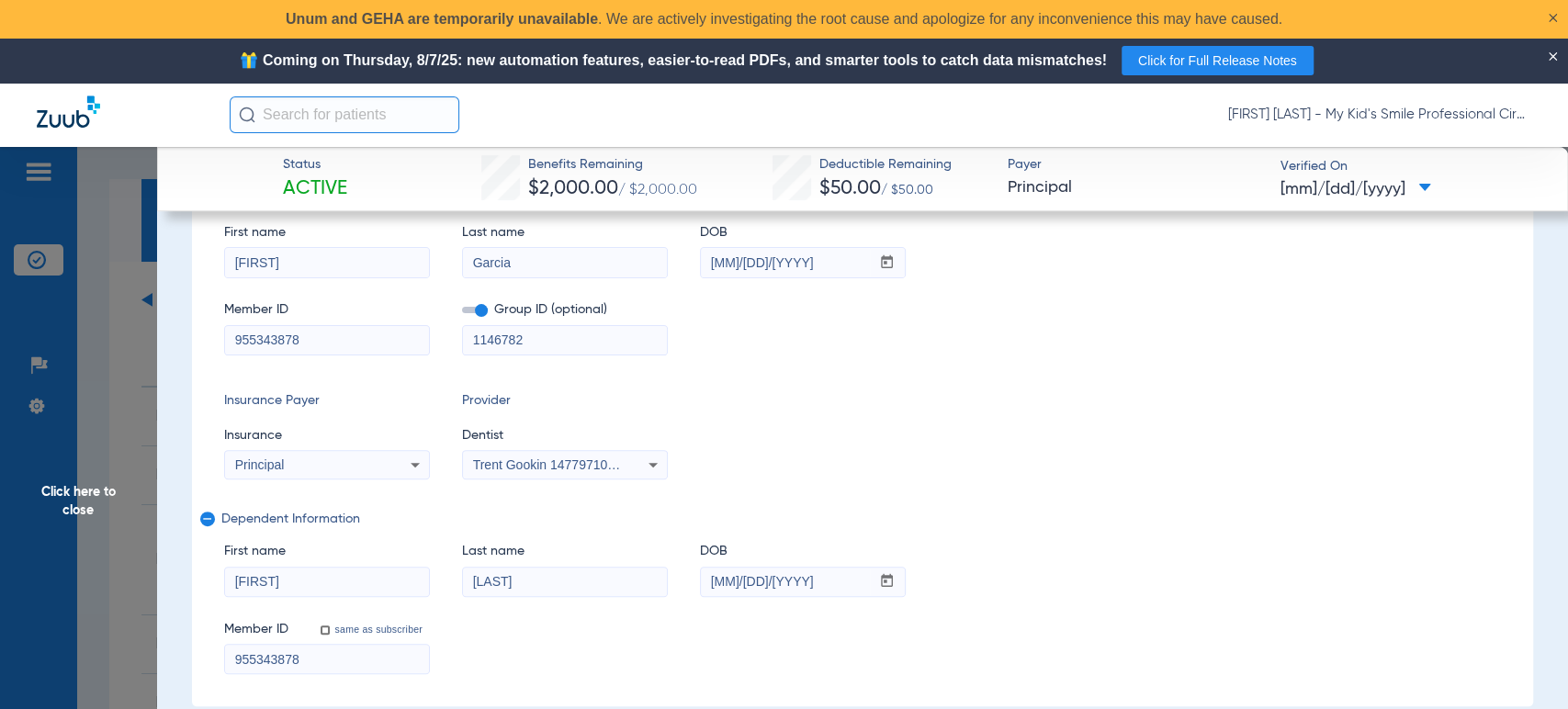 scroll, scrollTop: 306, scrollLeft: 0, axis: vertical 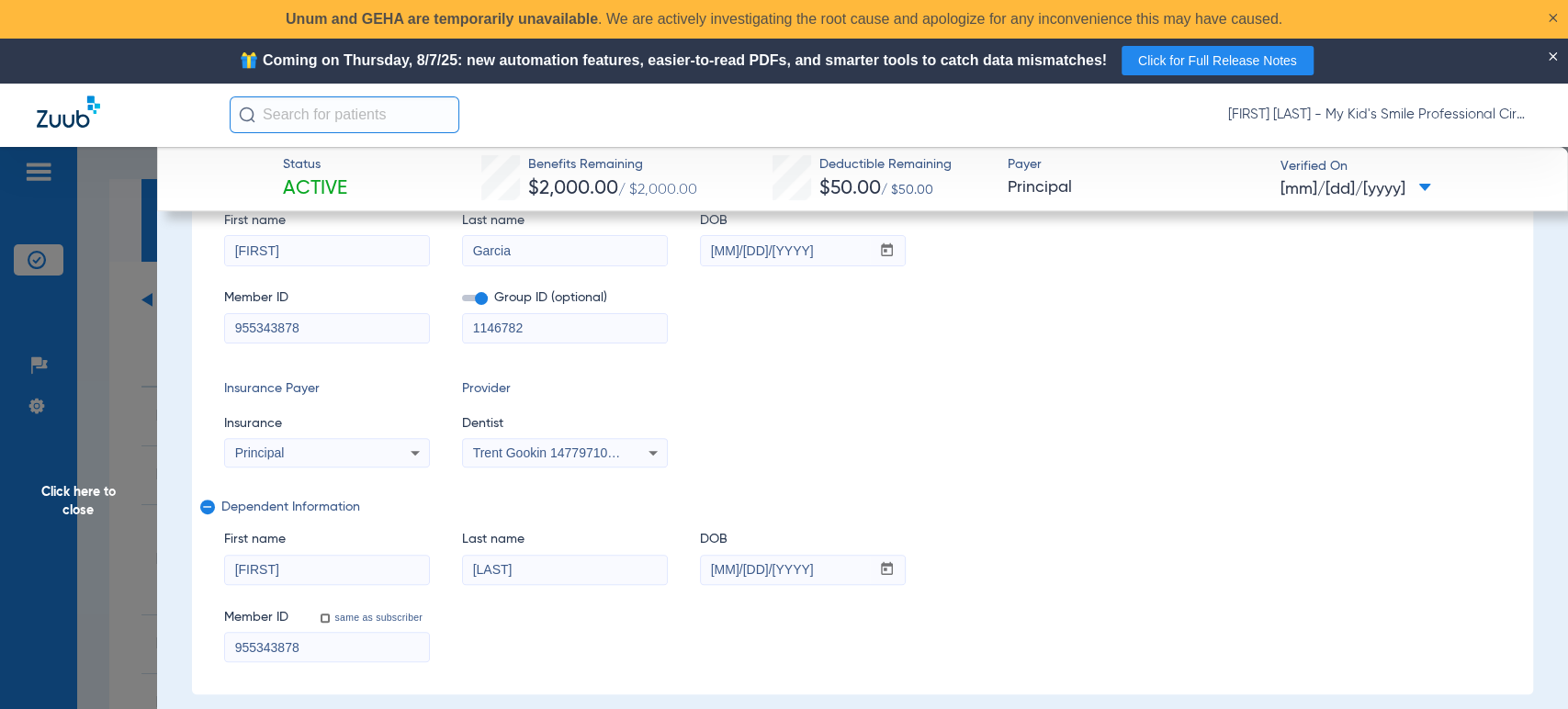 drag, startPoint x: 304, startPoint y: 335, endPoint x: 208, endPoint y: 336, distance: 96.00521 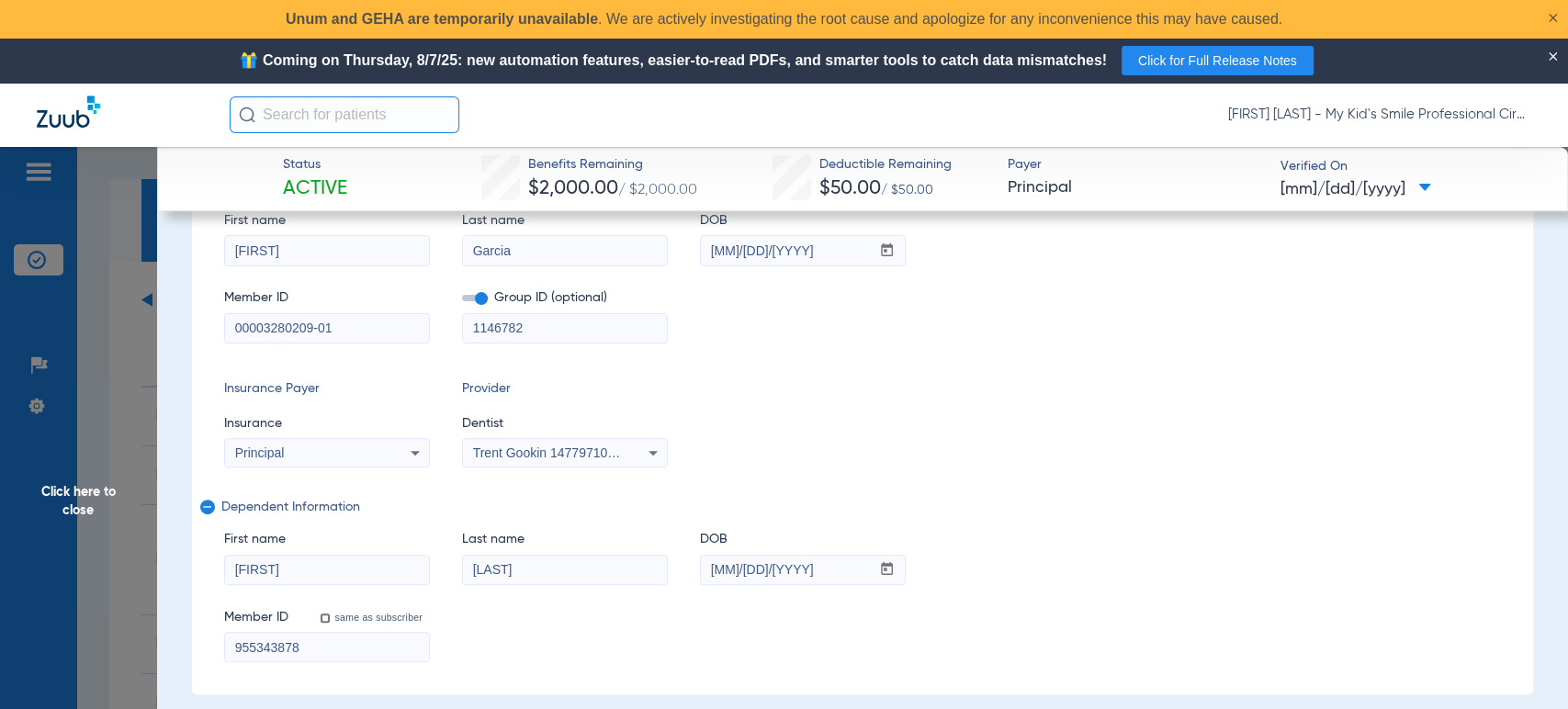 type on "00003280209-01" 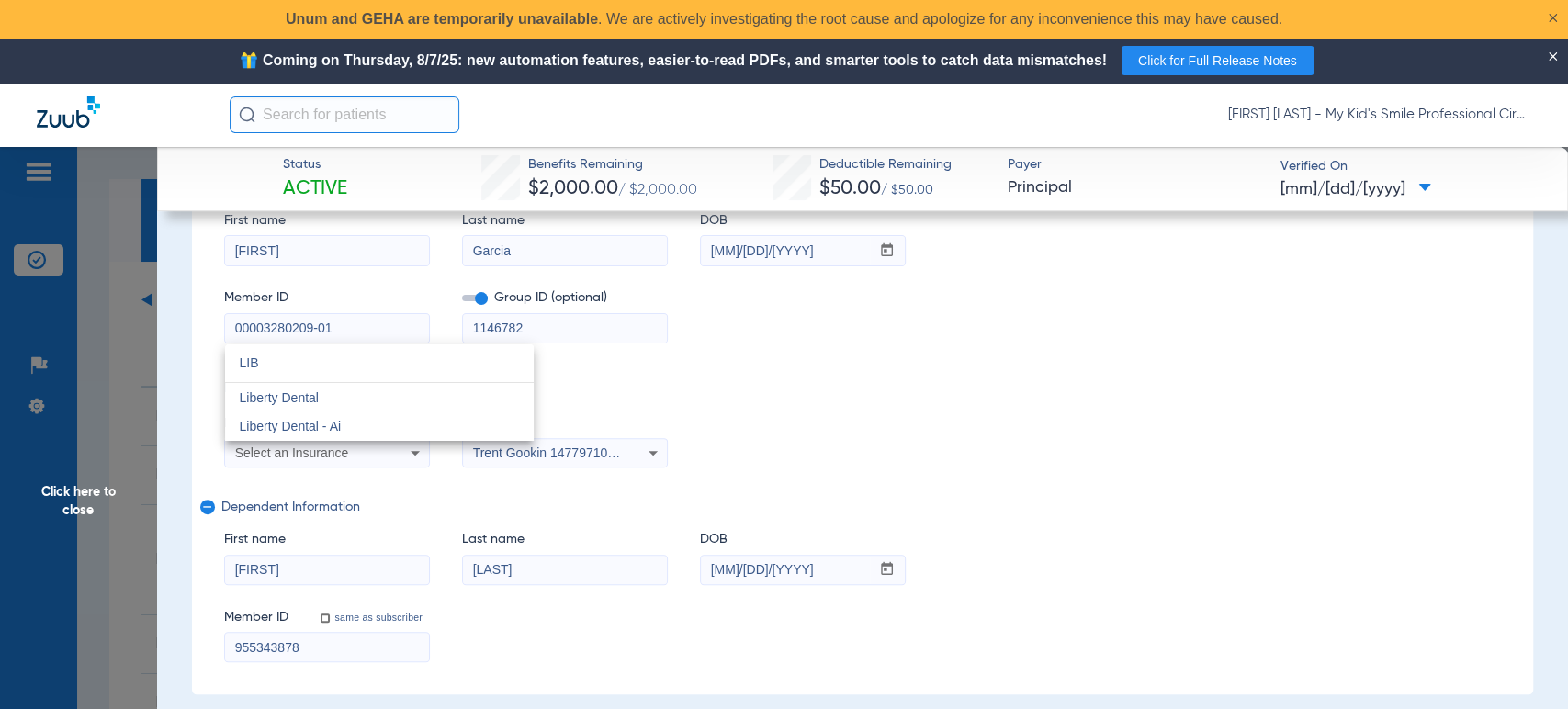 scroll, scrollTop: 0, scrollLeft: 0, axis: both 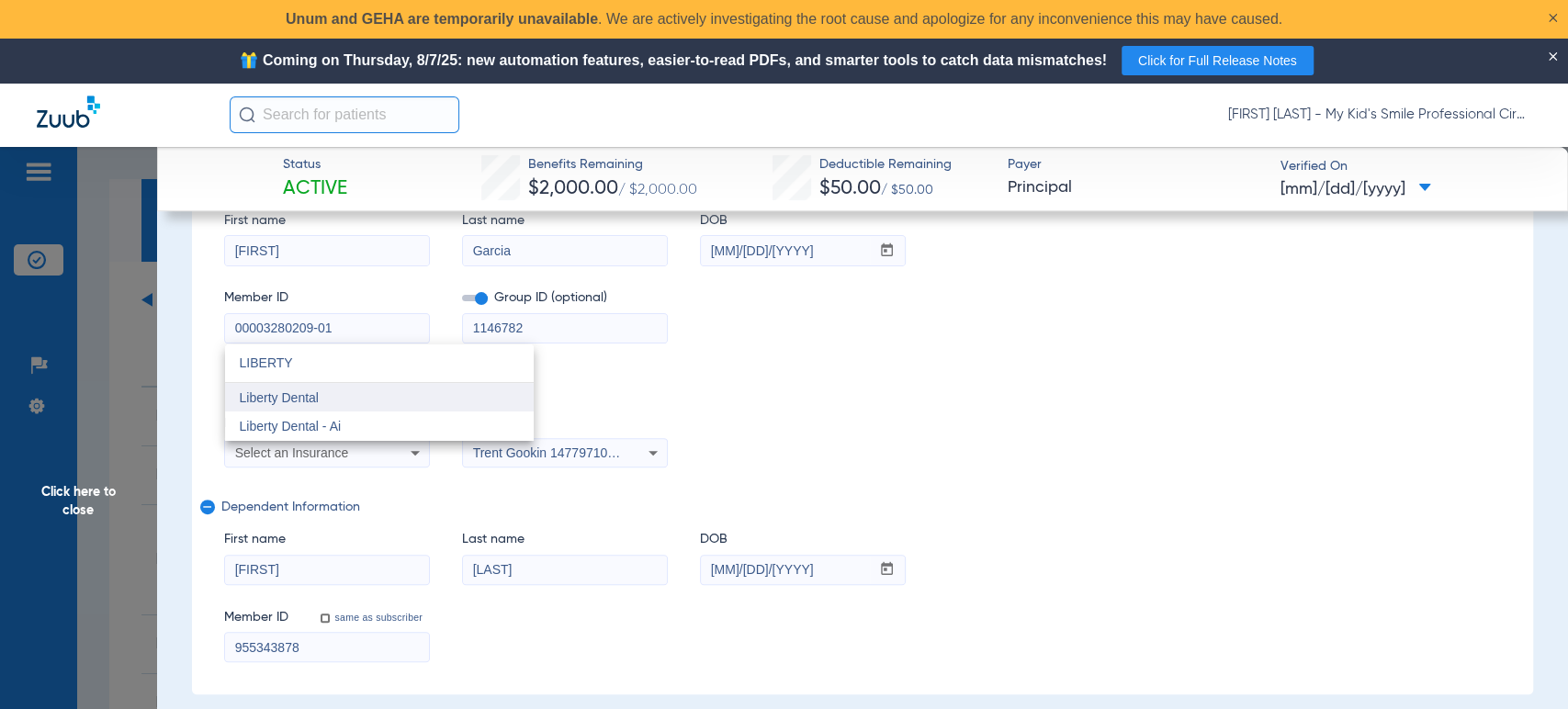 type on "LIBERTY" 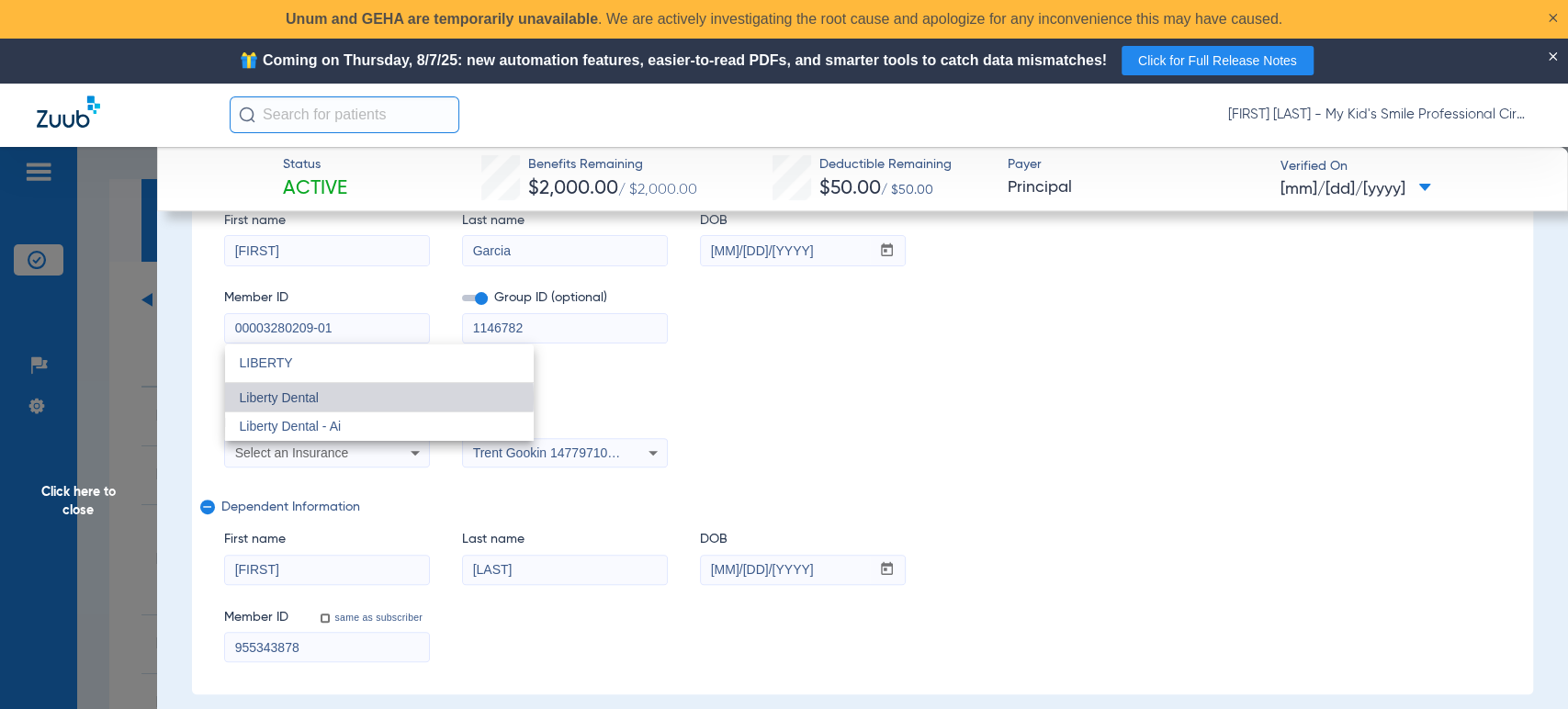 click on "Liberty Dental" at bounding box center (279, 398) 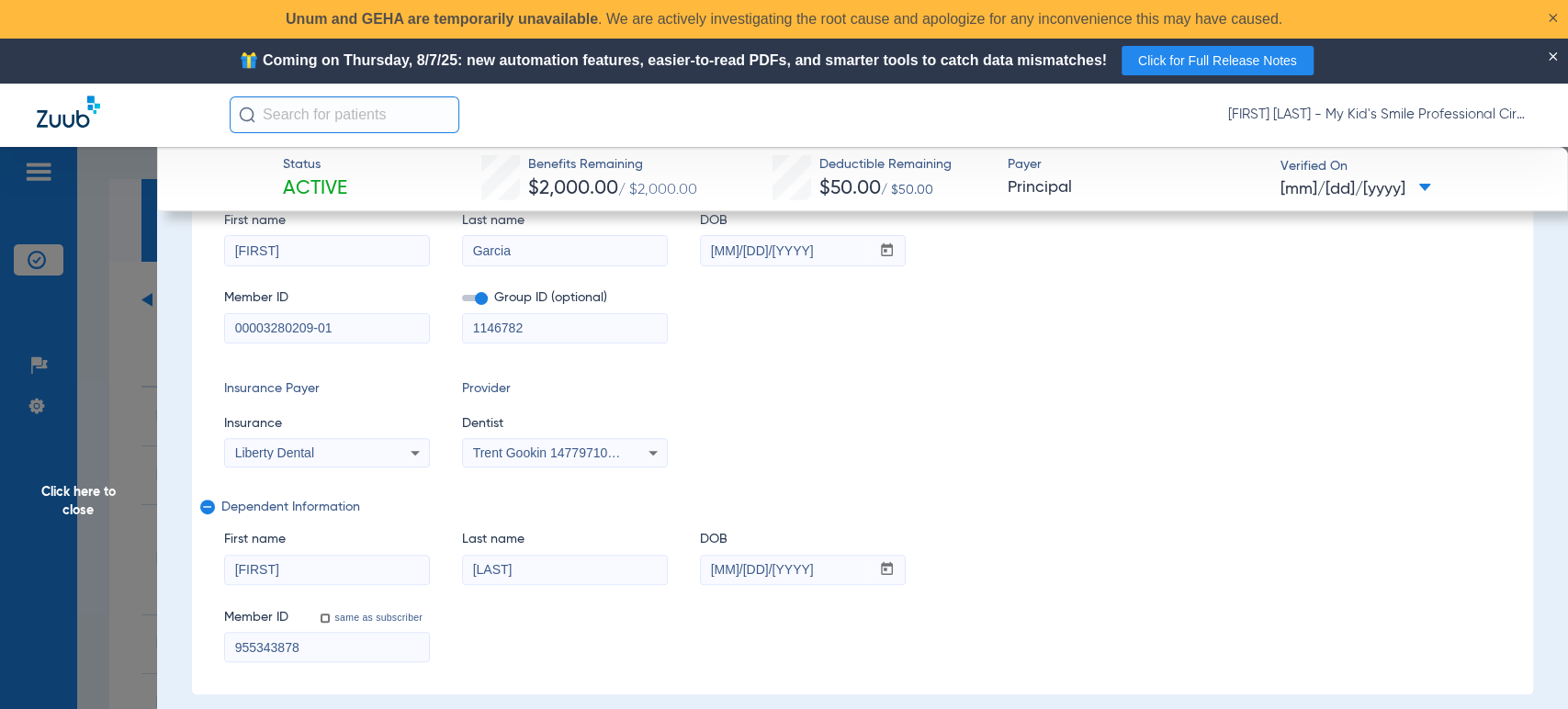 drag, startPoint x: 590, startPoint y: 343, endPoint x: 513, endPoint y: 310, distance: 83.7735 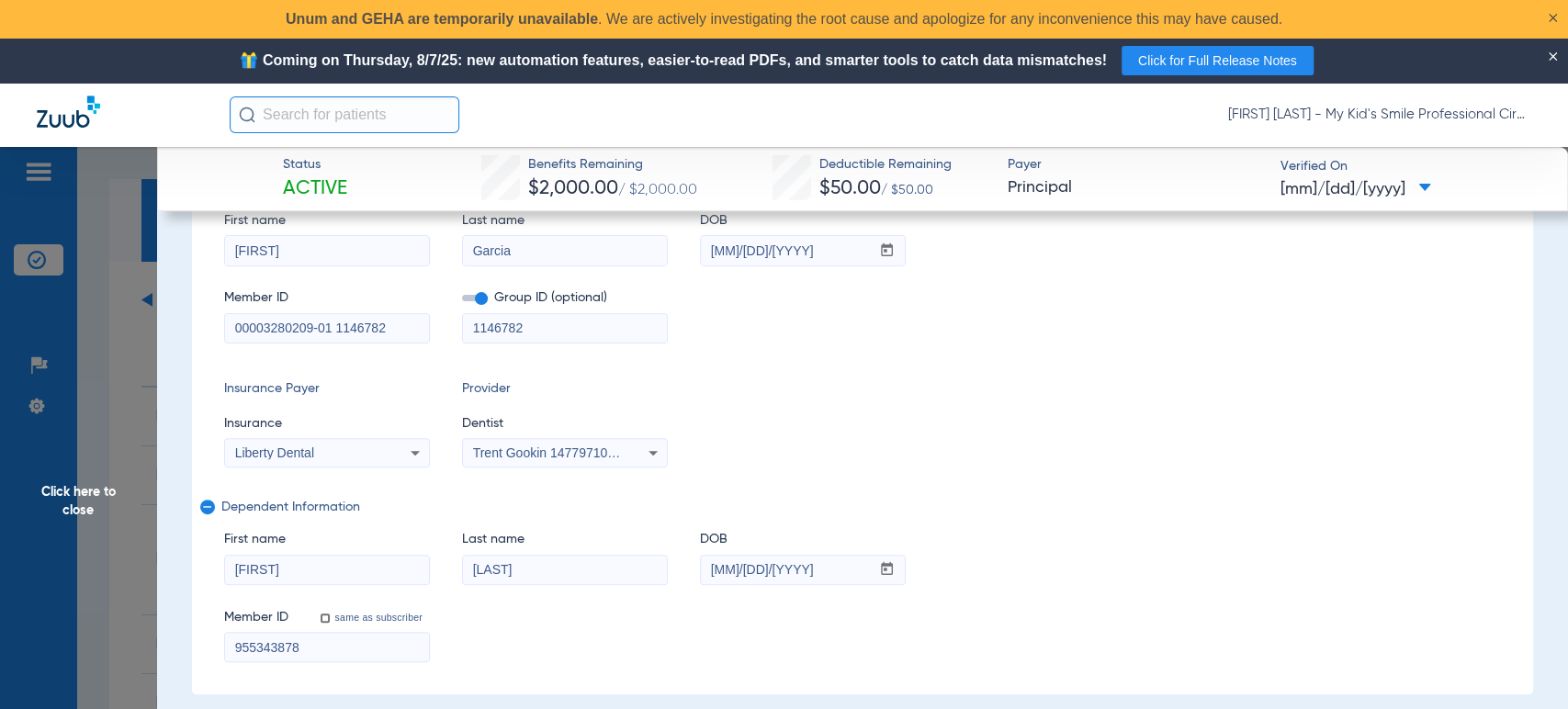 type on "00003280209-01 1146782" 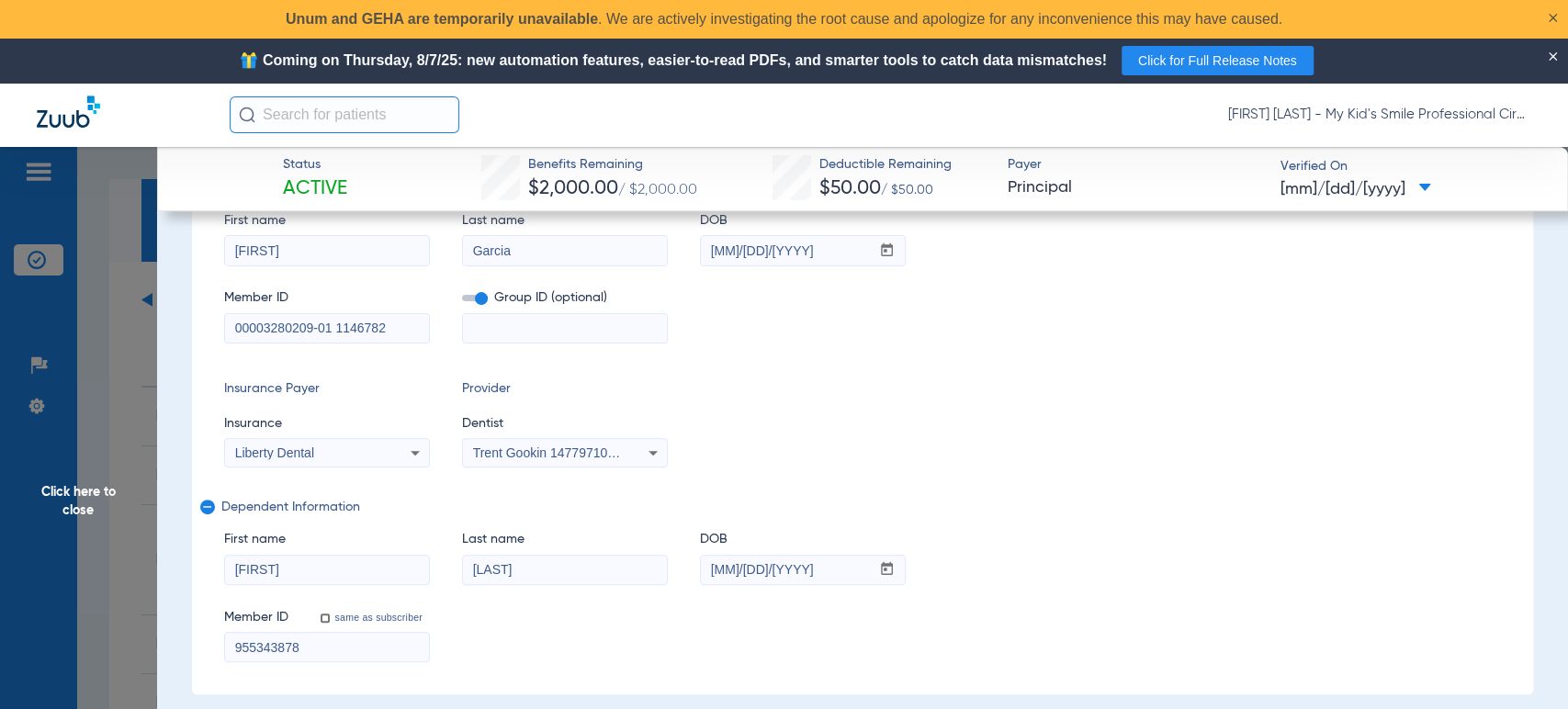 type 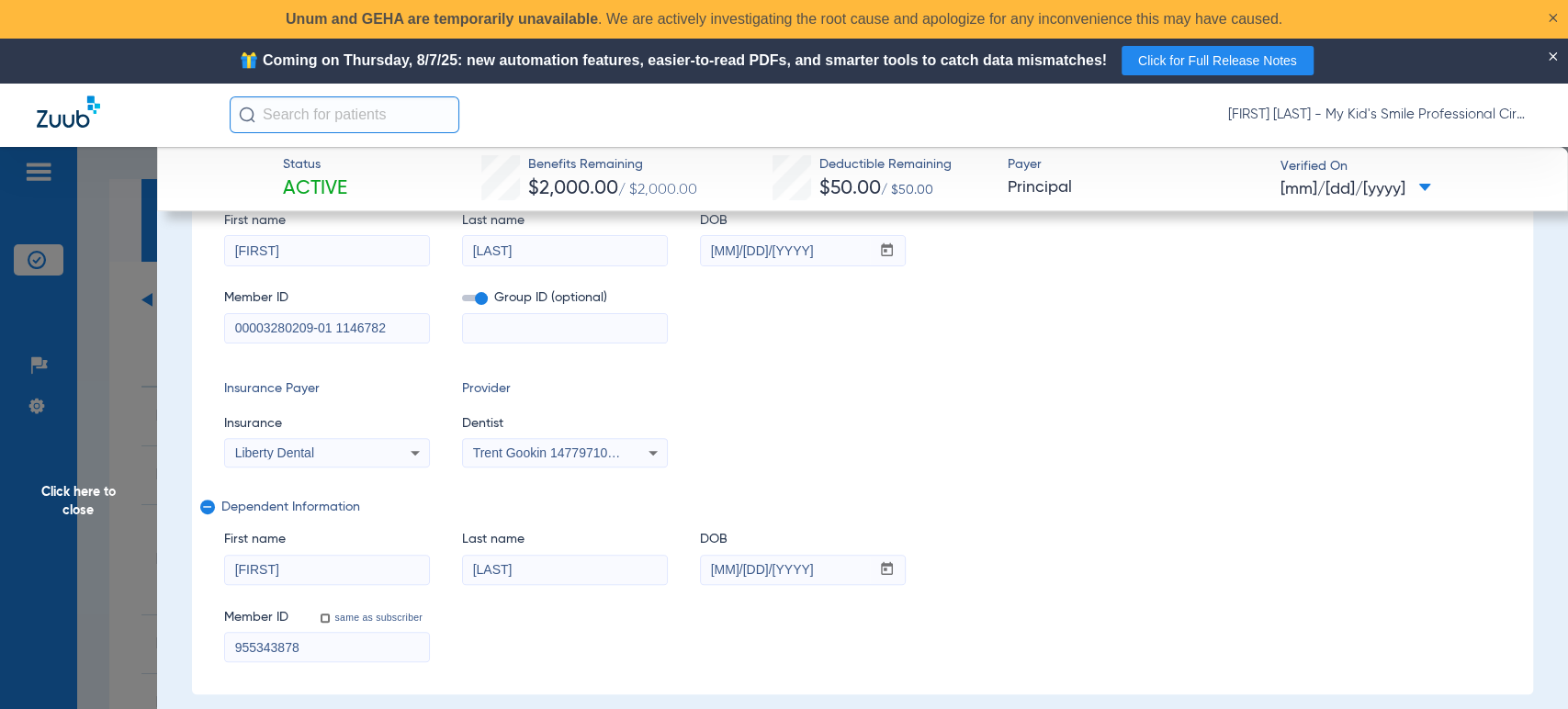scroll, scrollTop: 408, scrollLeft: 0, axis: vertical 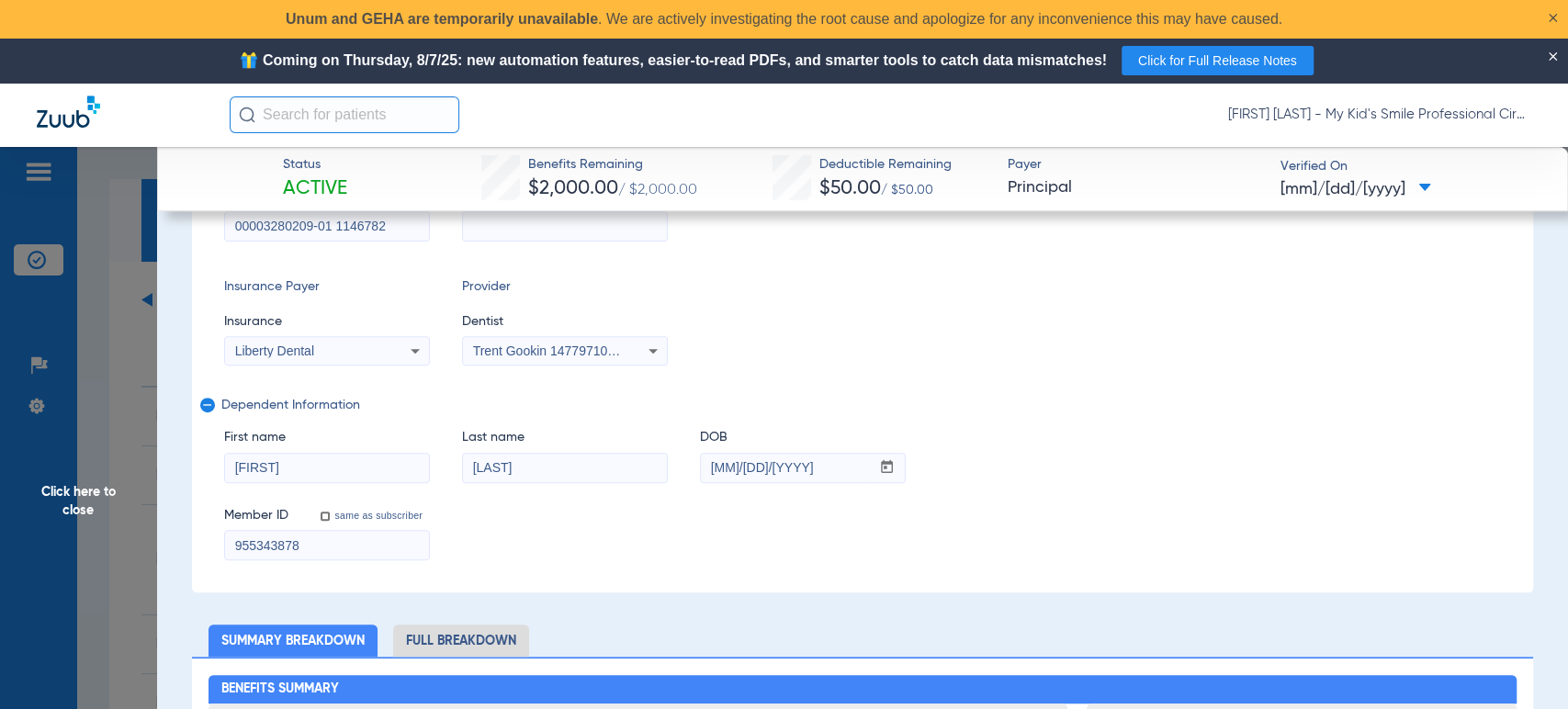 type on "Quintero" 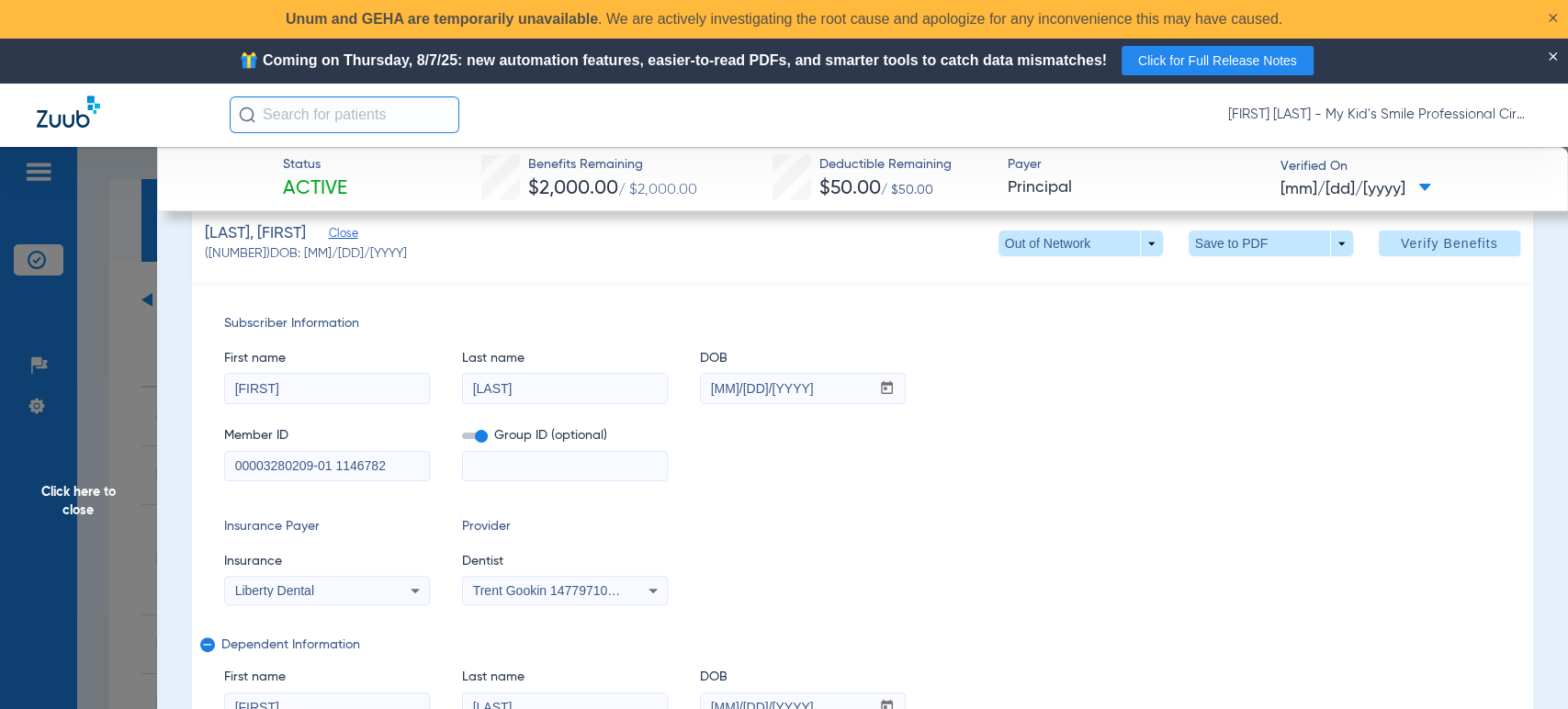 scroll, scrollTop: 102, scrollLeft: 0, axis: vertical 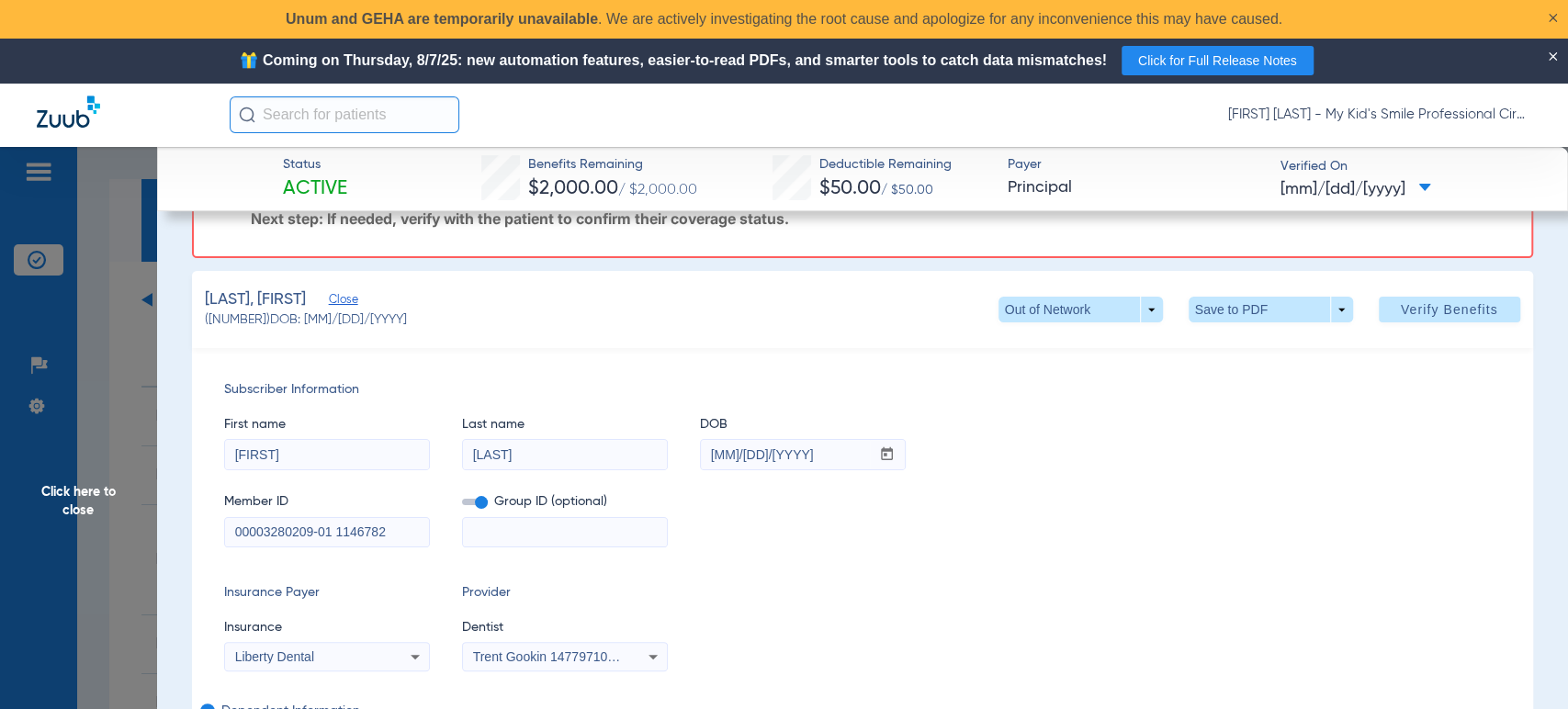 drag, startPoint x: 772, startPoint y: 454, endPoint x: 531, endPoint y: 465, distance: 241.25091 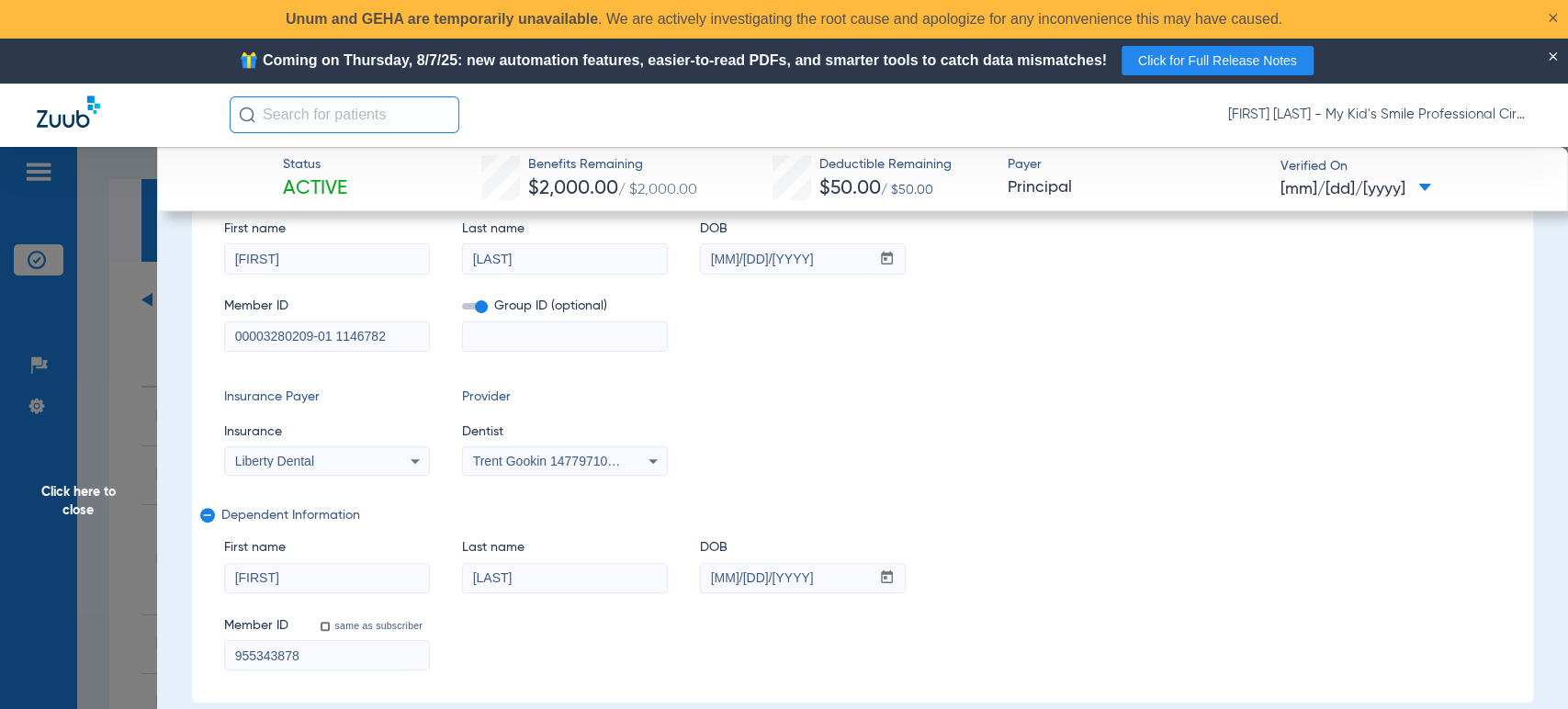 scroll, scrollTop: 306, scrollLeft: 0, axis: vertical 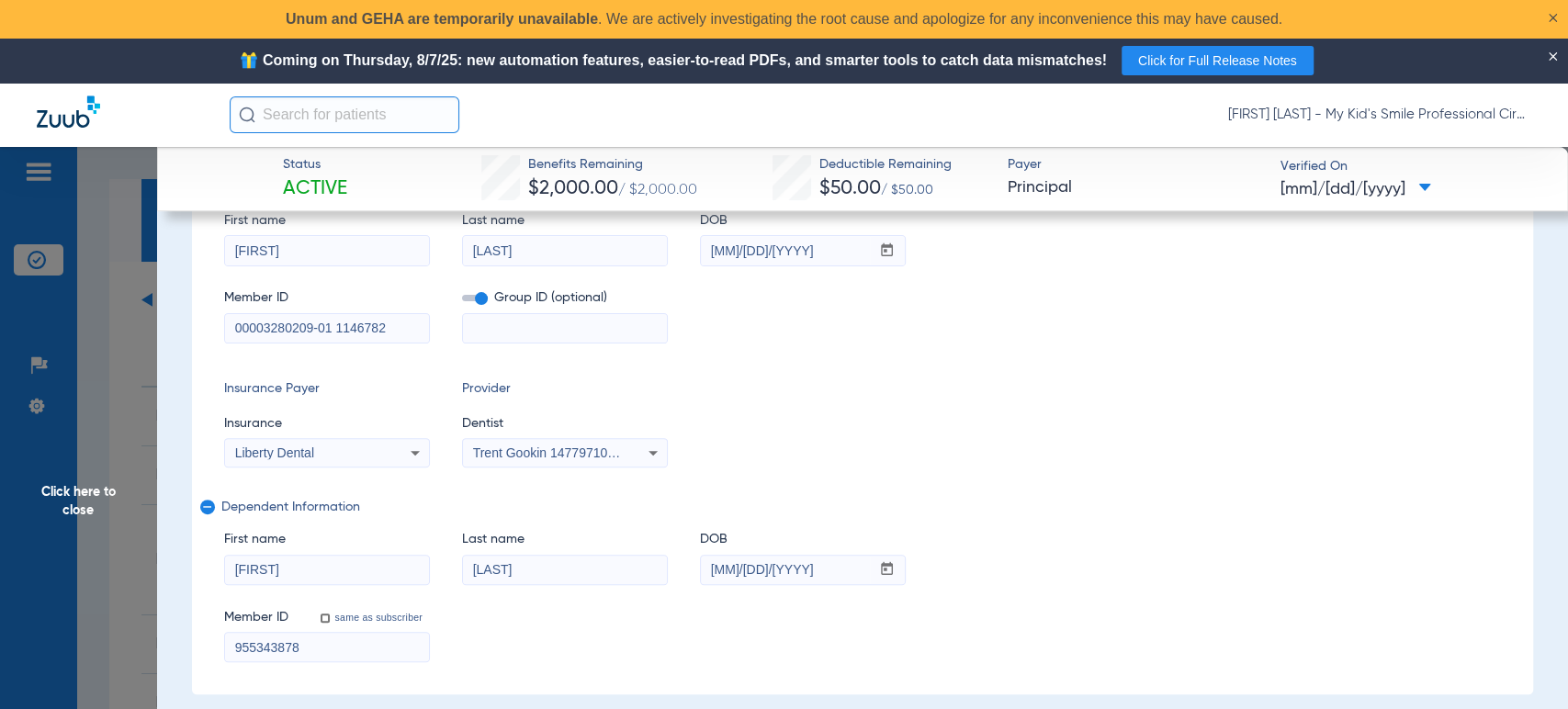 type on "10/30/2022" 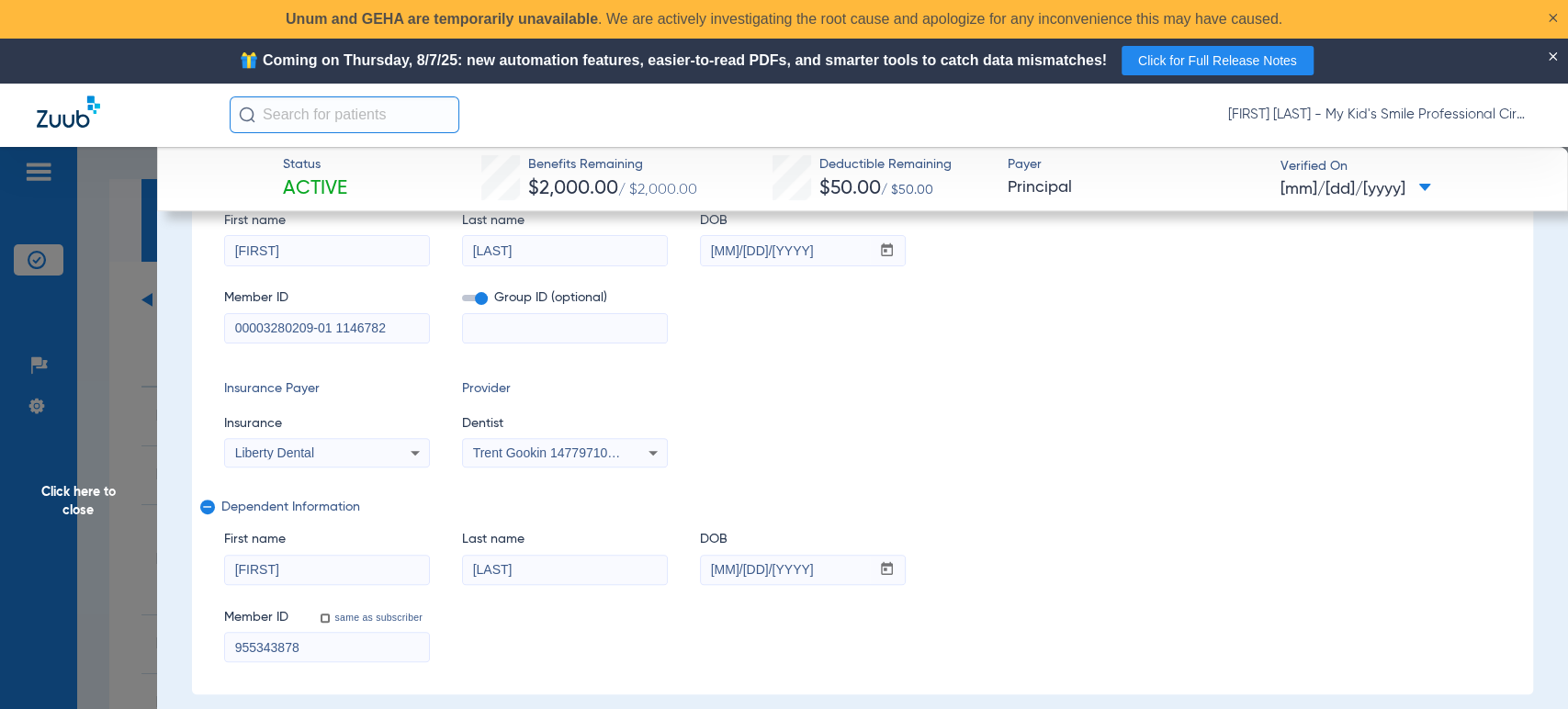 click on "remove" 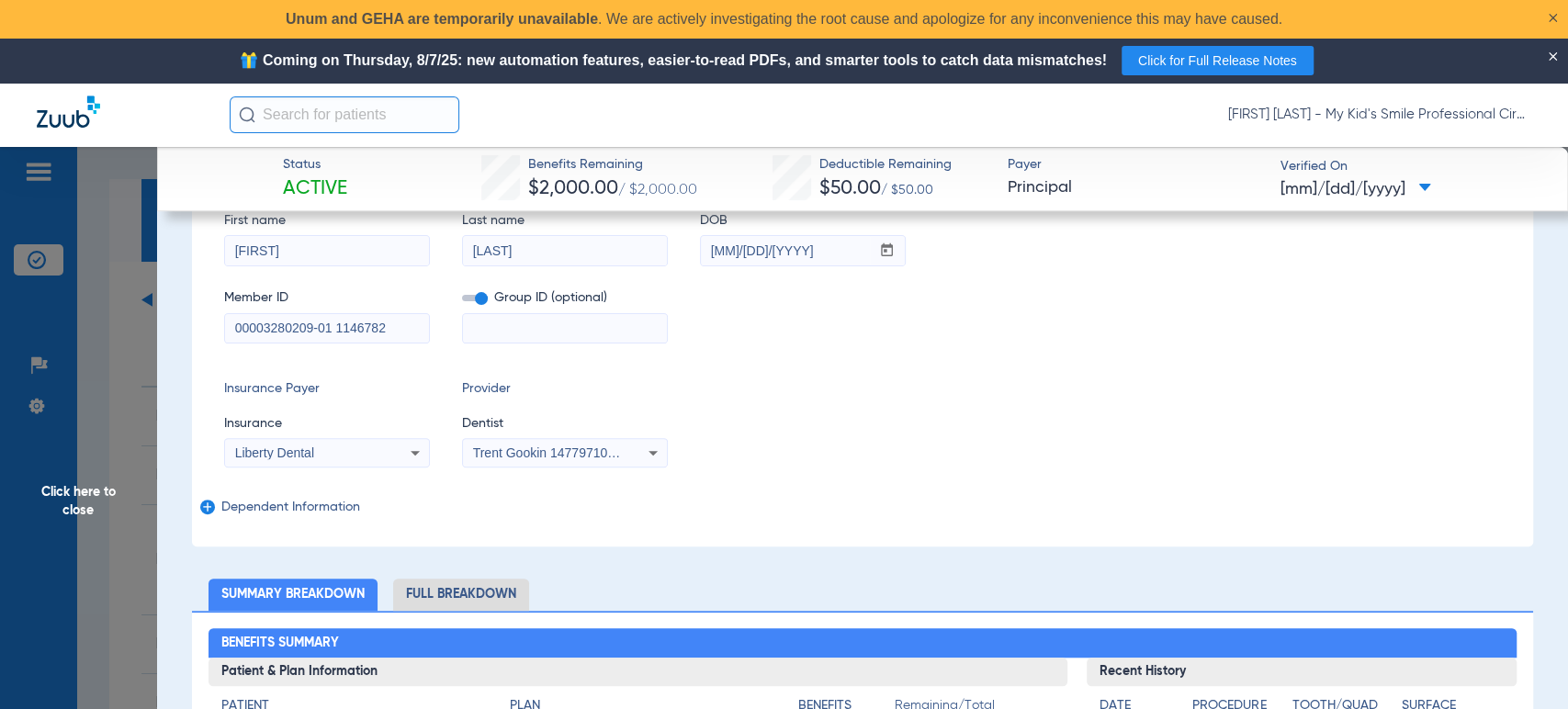 scroll, scrollTop: 204, scrollLeft: 0, axis: vertical 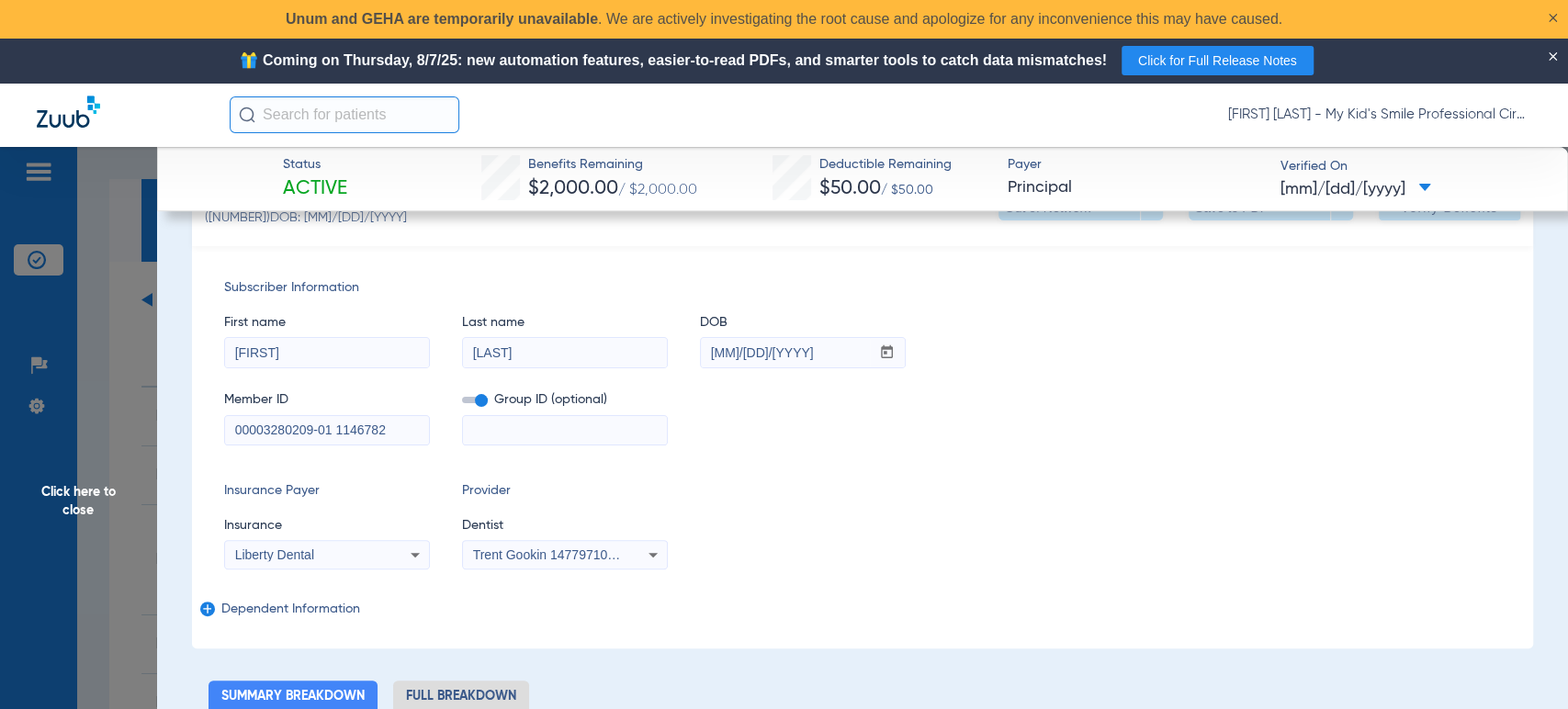 drag, startPoint x: 409, startPoint y: 426, endPoint x: 333, endPoint y: 424, distance: 76.02631 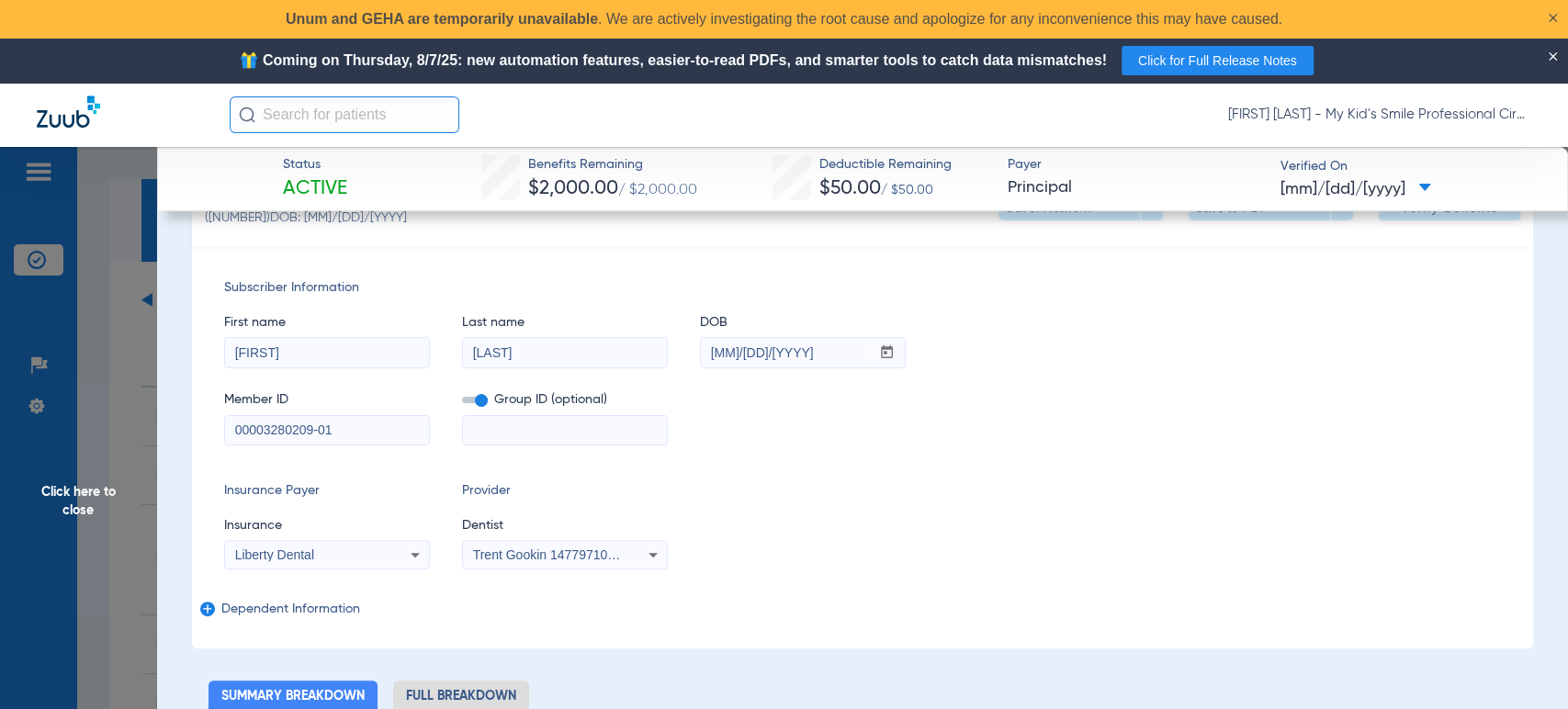 type on "00003280209-01" 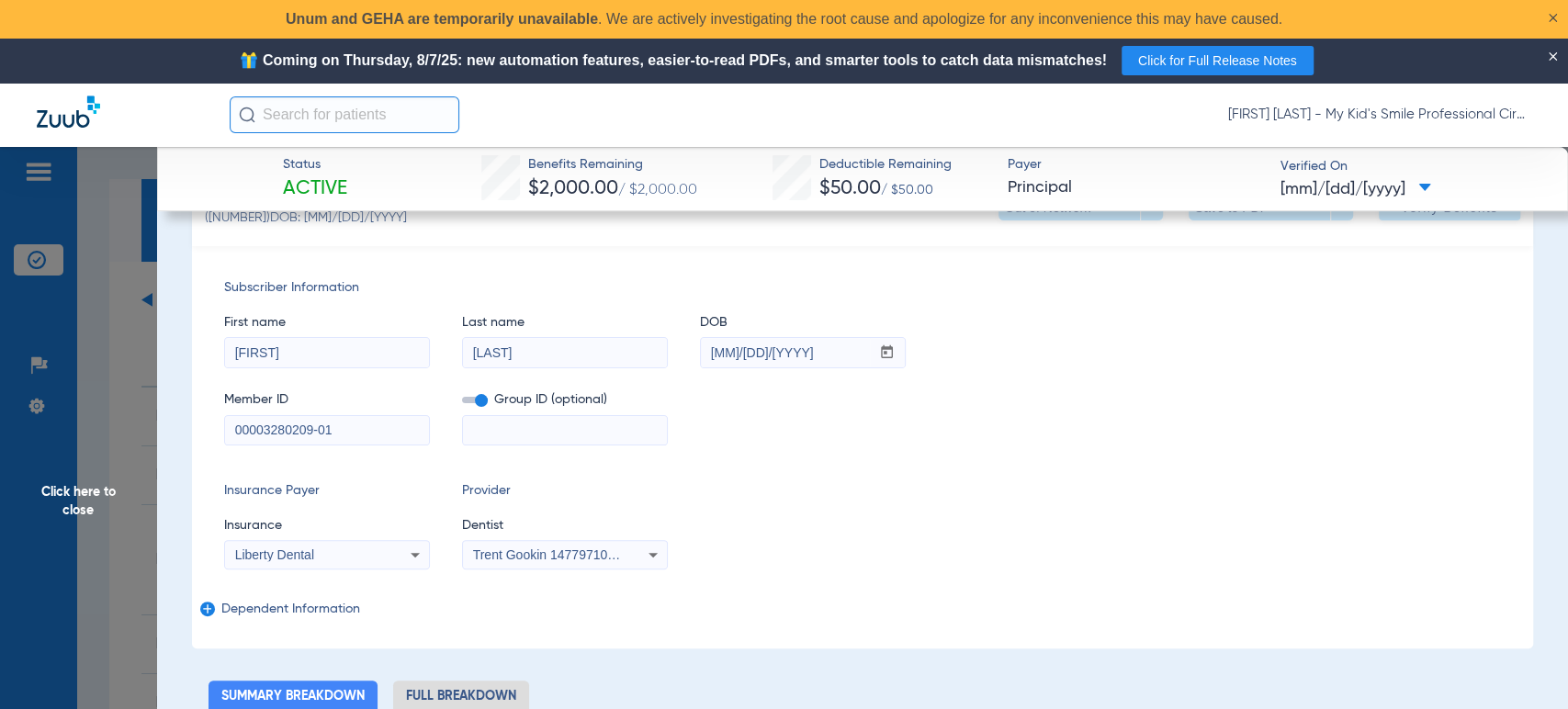 click on "Member ID  00003280209-01  Group ID (optional)" 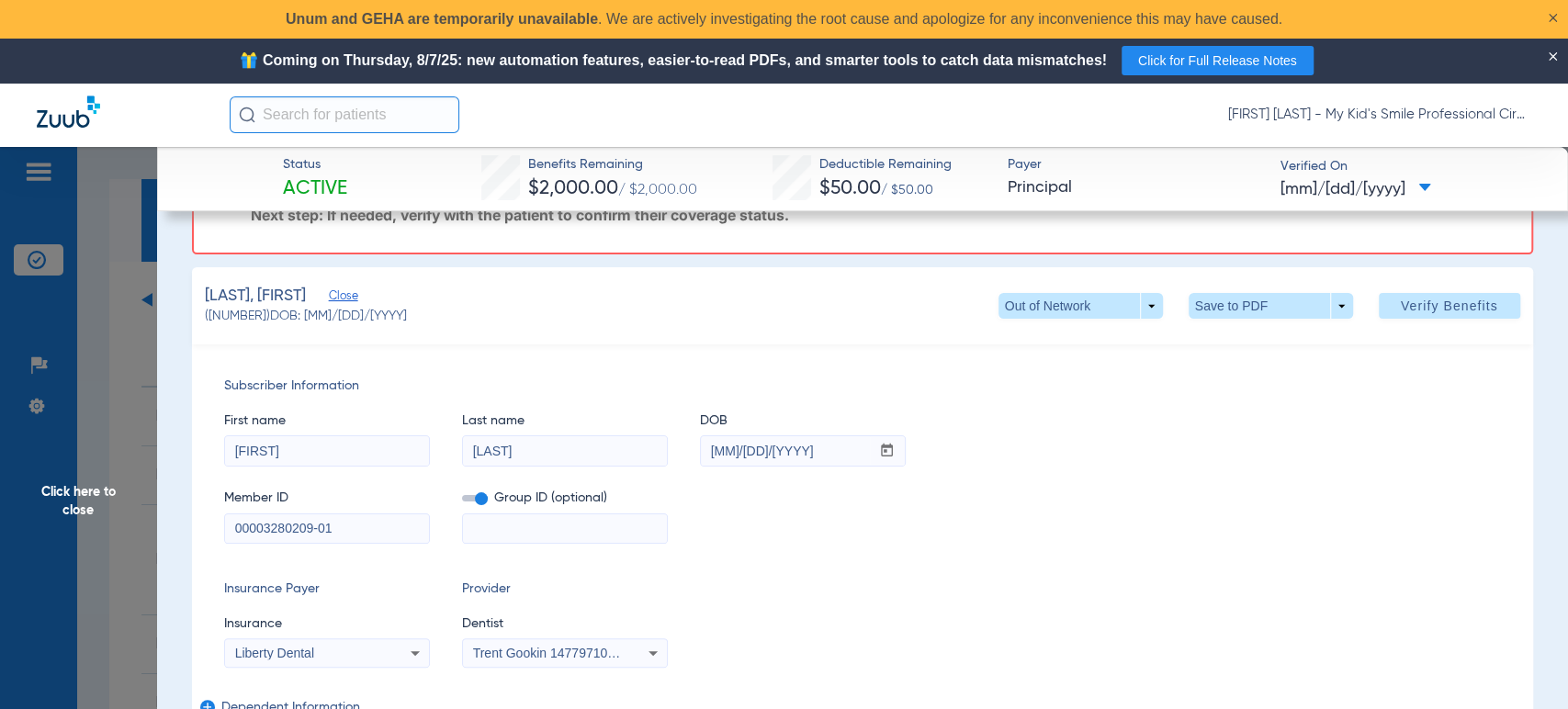scroll, scrollTop: 102, scrollLeft: 0, axis: vertical 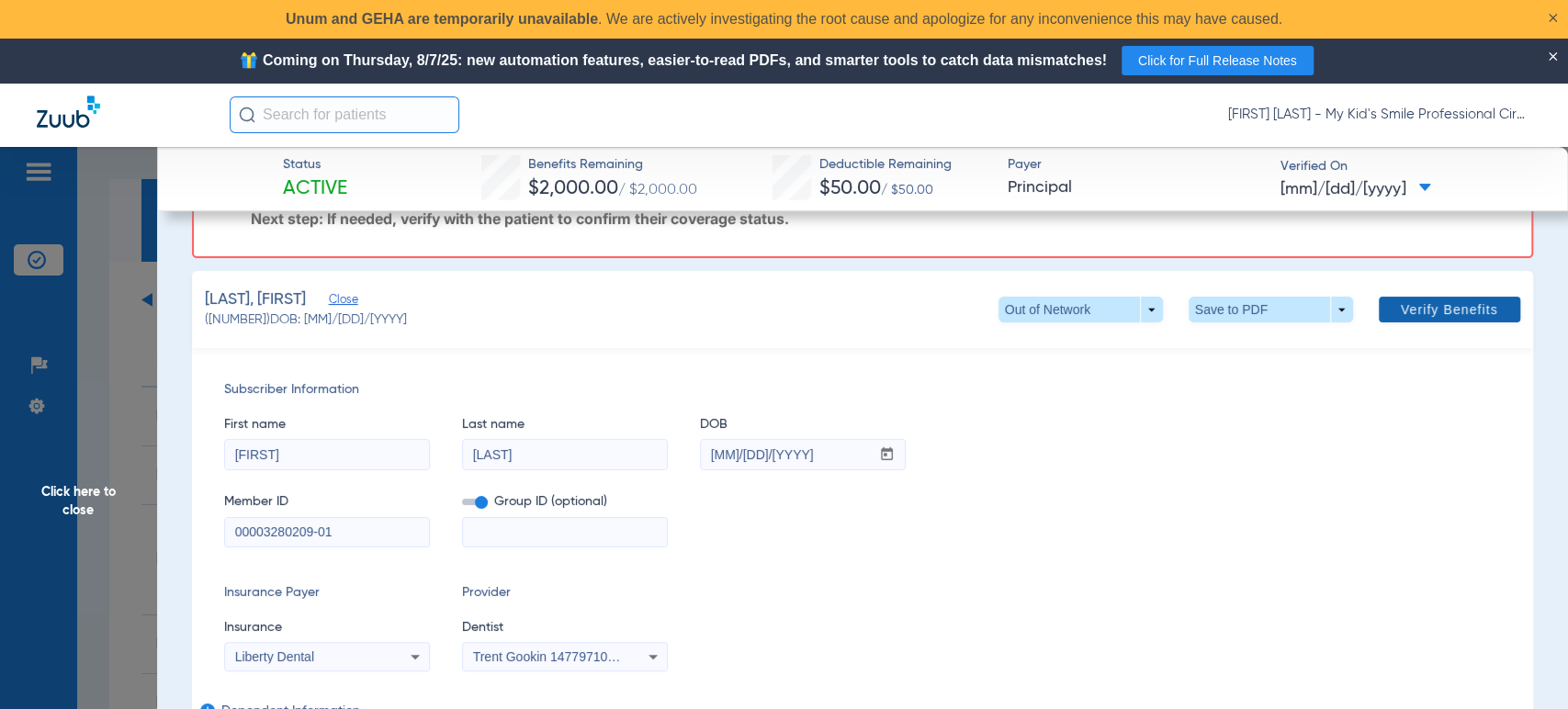 click 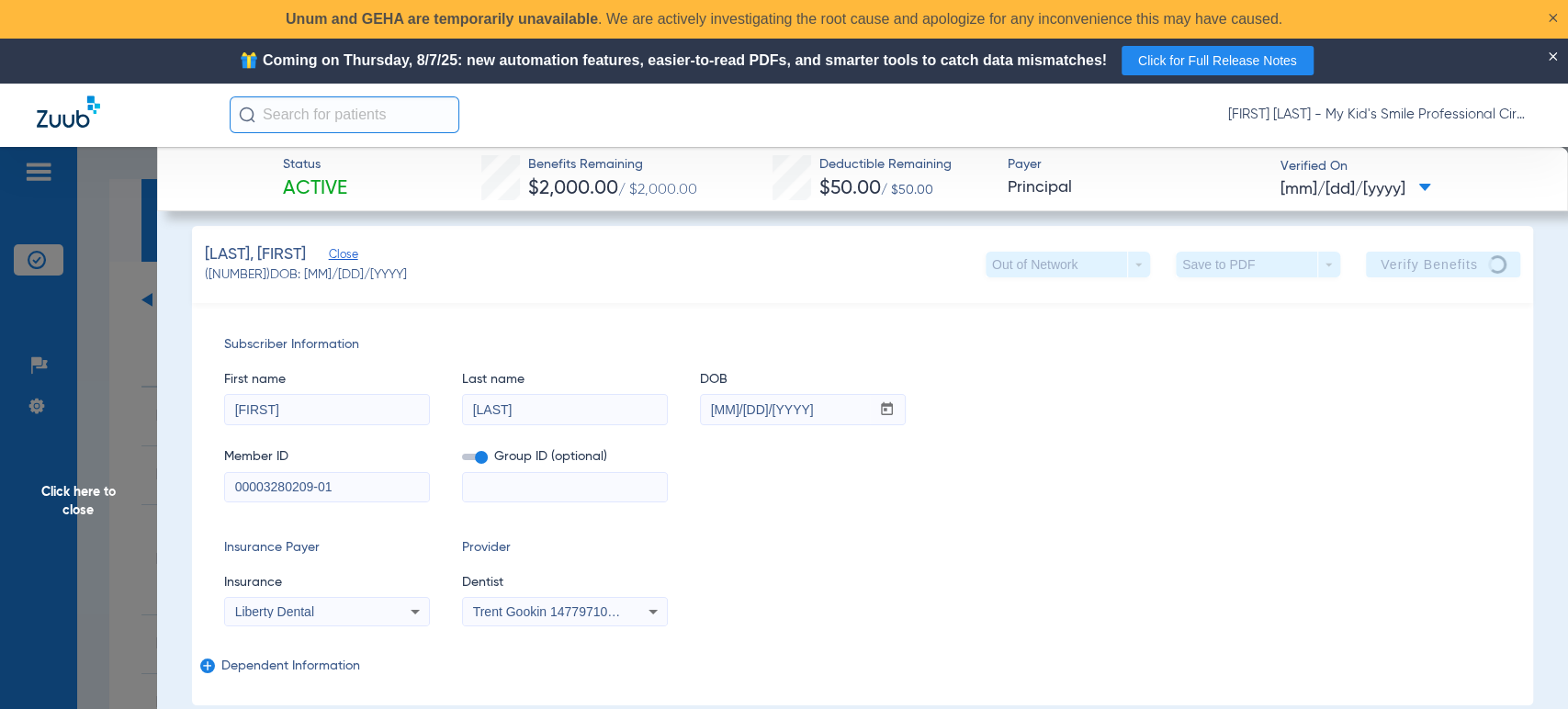 scroll, scrollTop: 0, scrollLeft: 0, axis: both 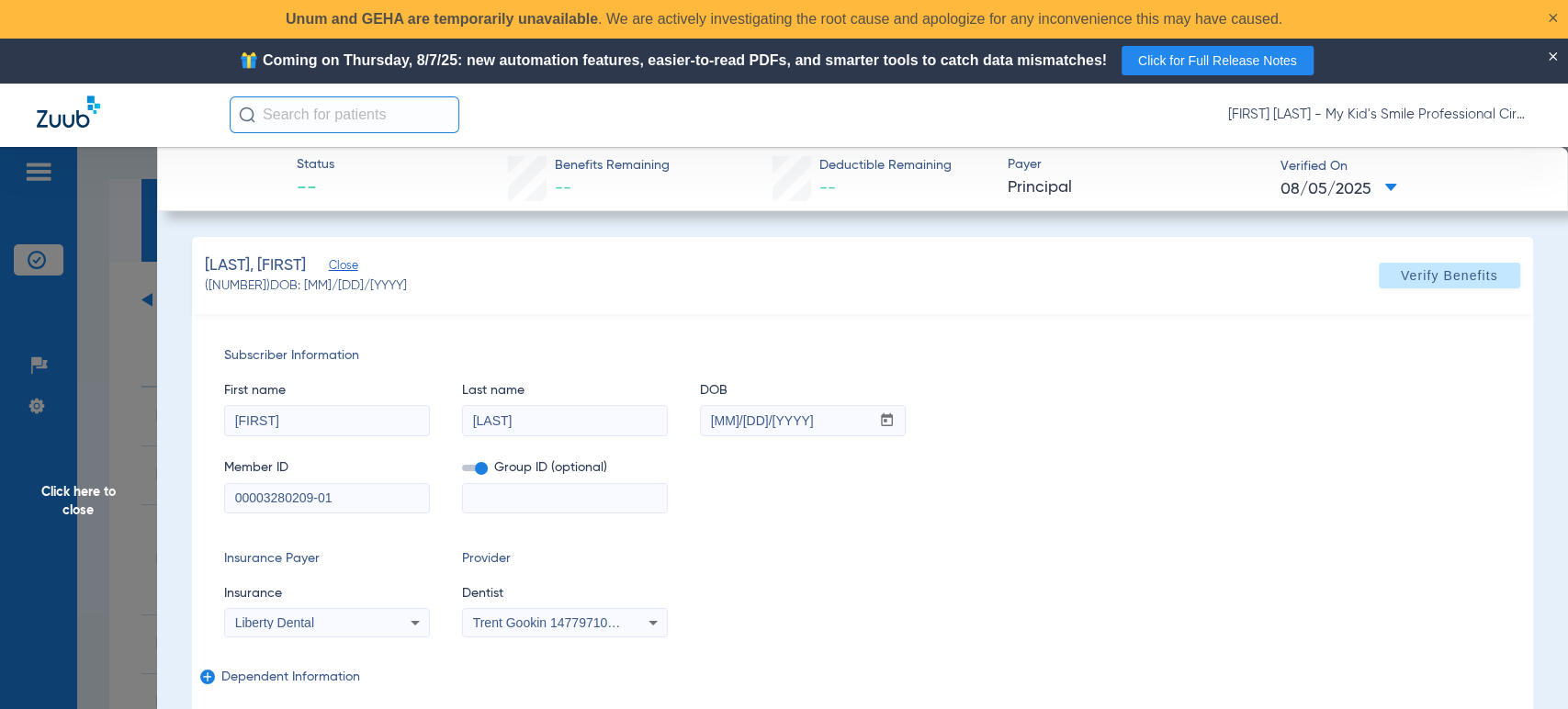 type on "0" 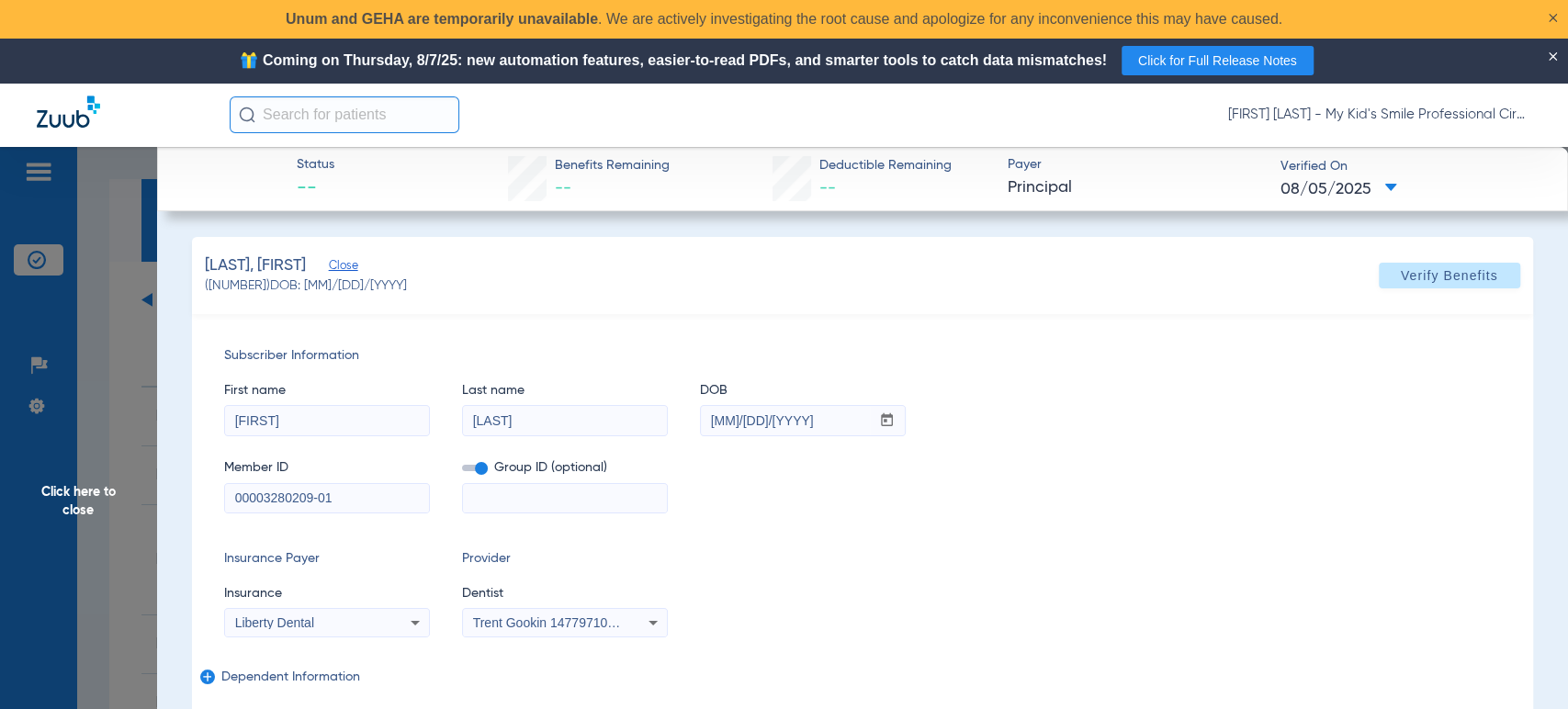 select on "page-width" 